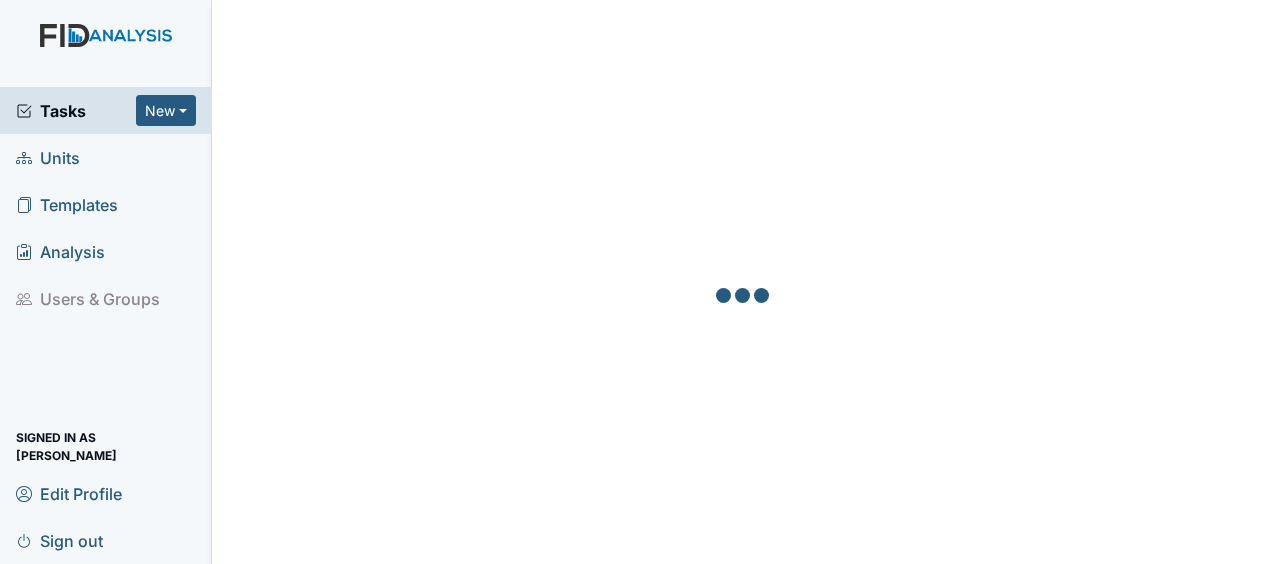 scroll, scrollTop: 0, scrollLeft: 0, axis: both 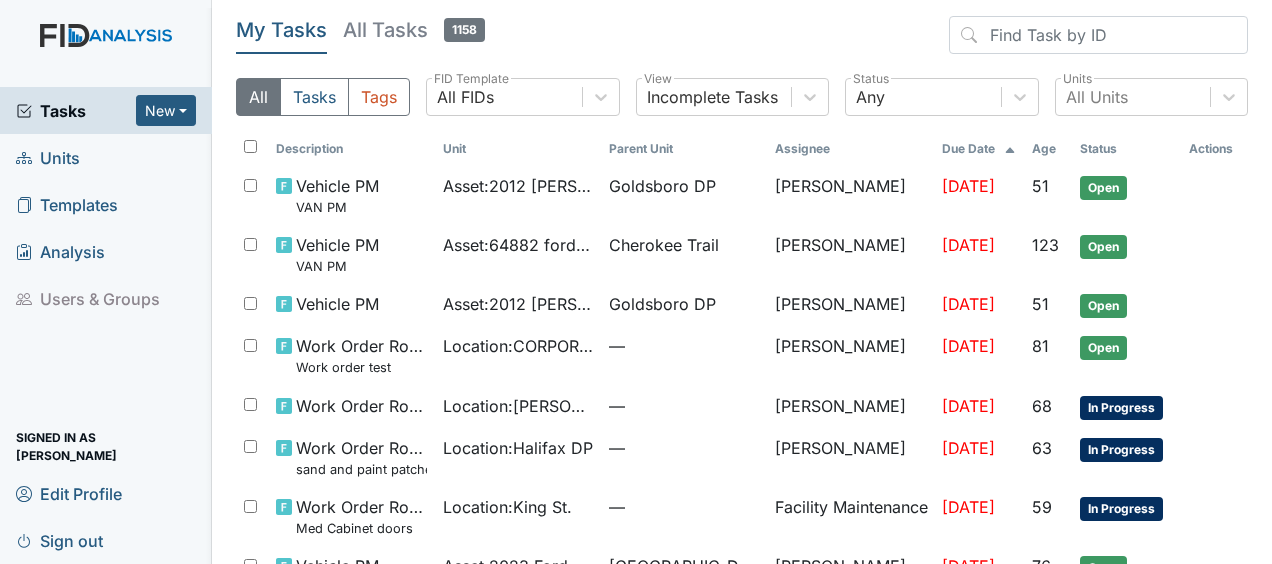 click on "Units" at bounding box center [48, 157] 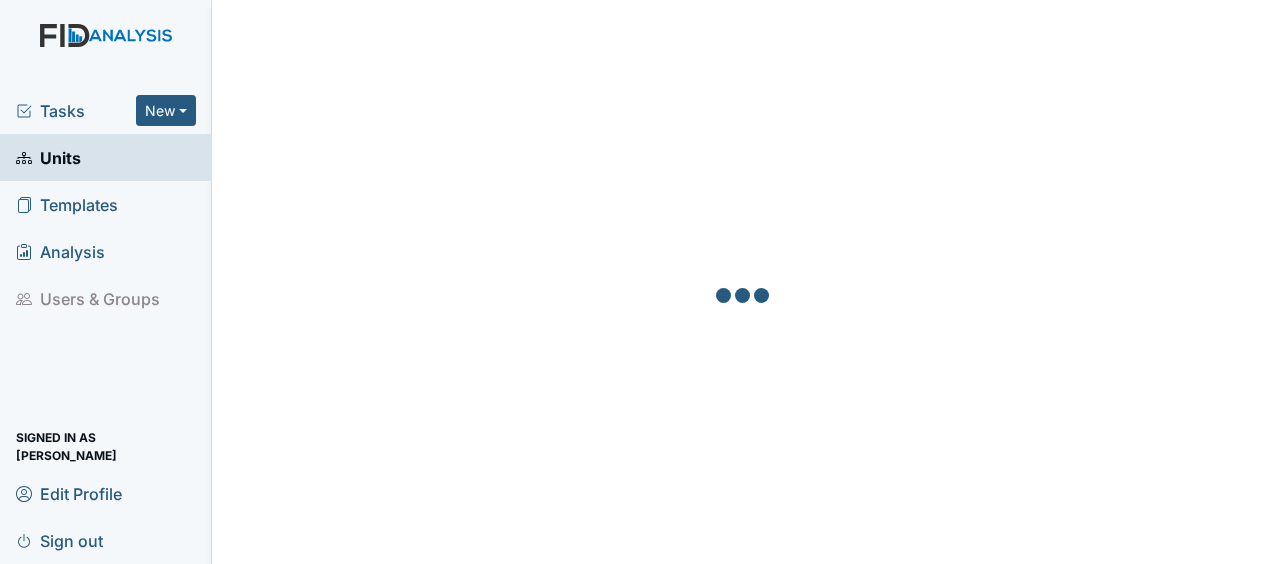 scroll, scrollTop: 0, scrollLeft: 0, axis: both 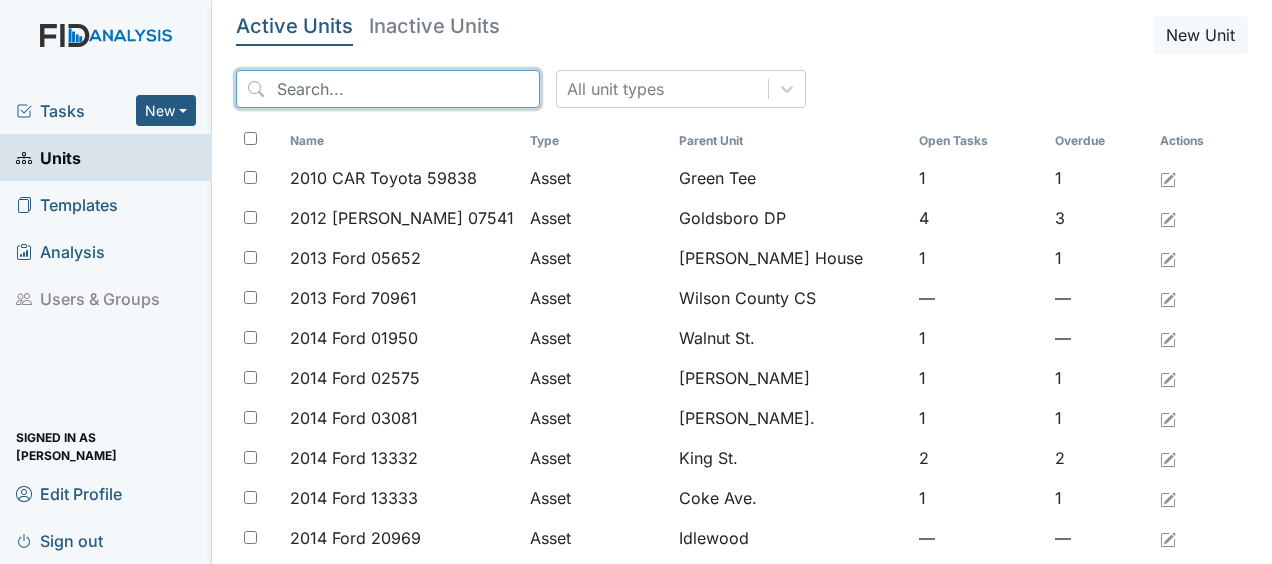 click at bounding box center [388, 89] 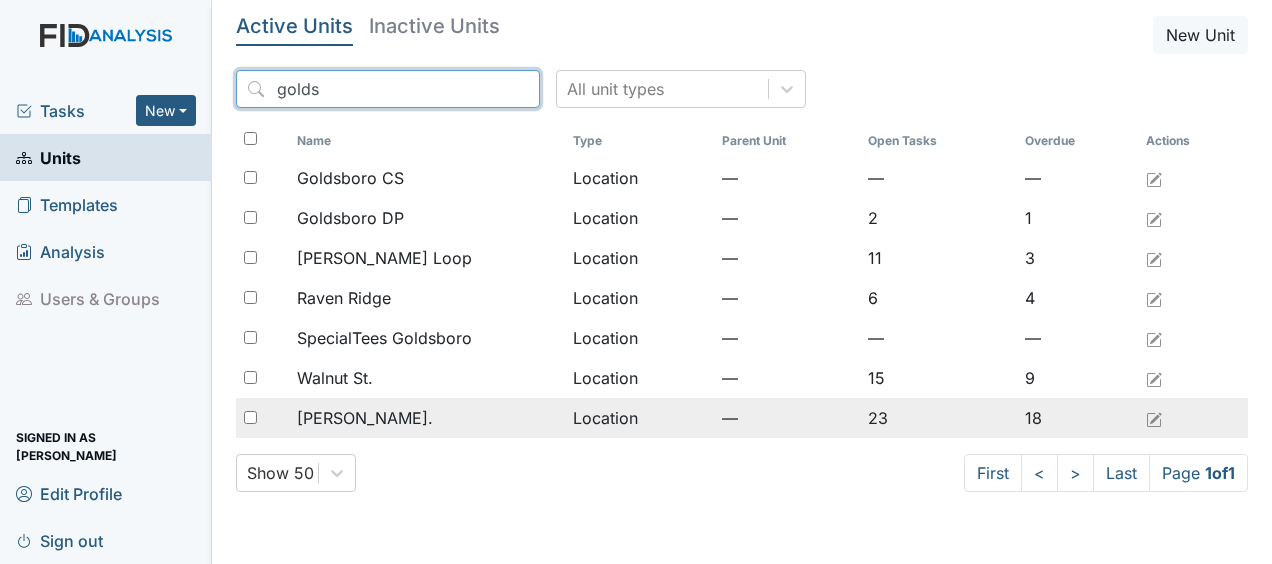 type on "golds" 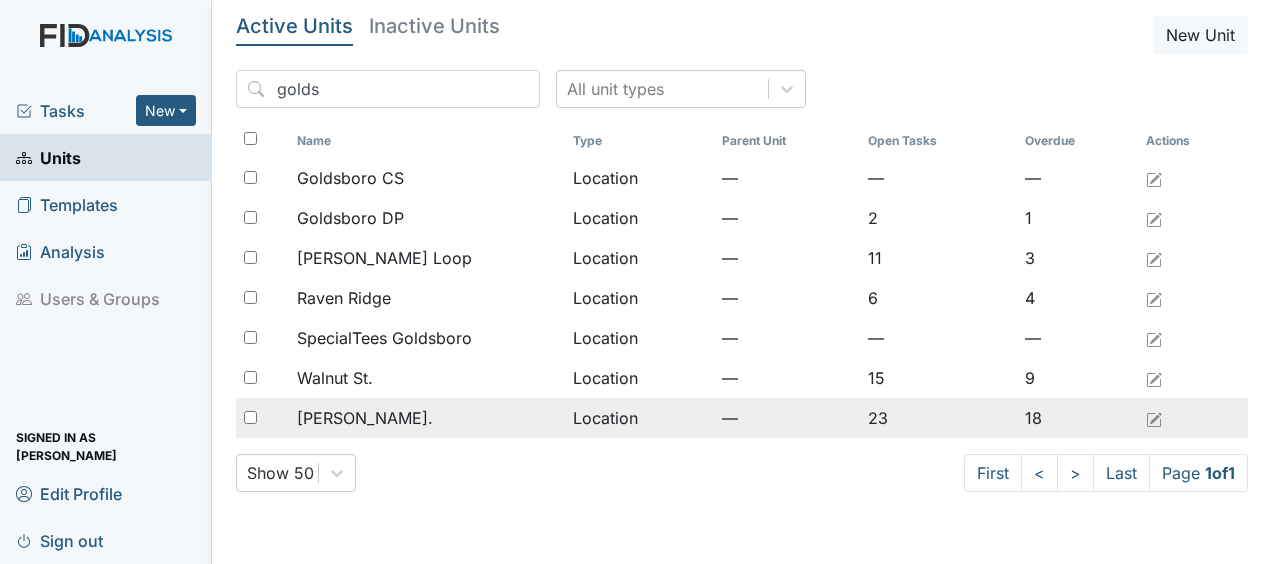 click on "[PERSON_NAME]." at bounding box center [426, 418] 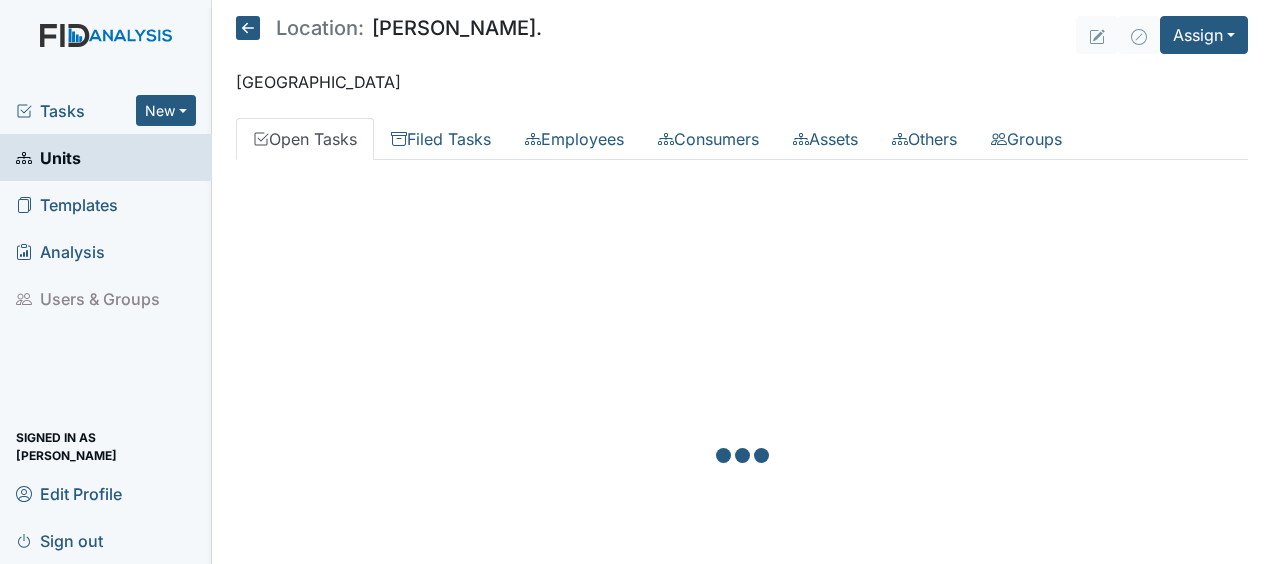 scroll, scrollTop: 0, scrollLeft: 0, axis: both 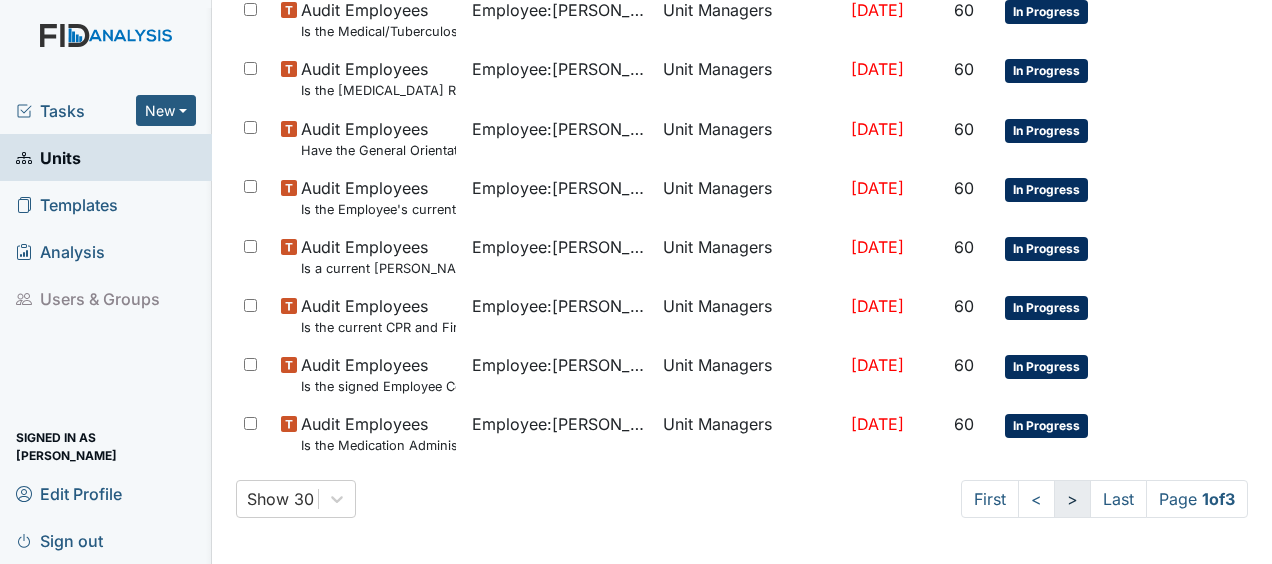 click on ">" at bounding box center [1072, 499] 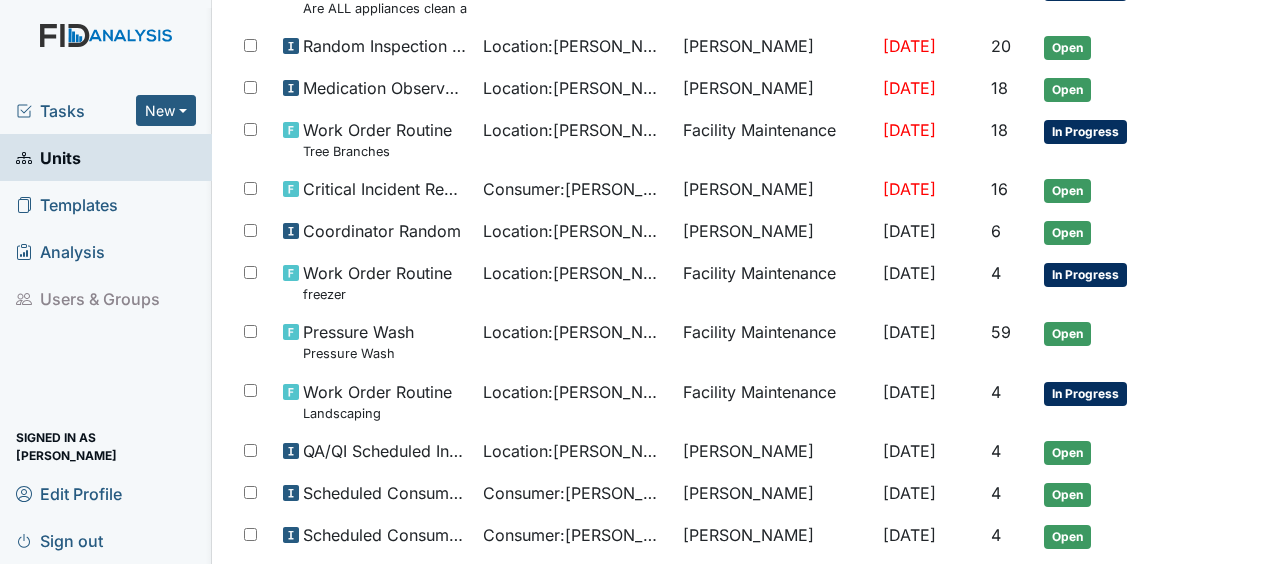 scroll, scrollTop: 1211, scrollLeft: 0, axis: vertical 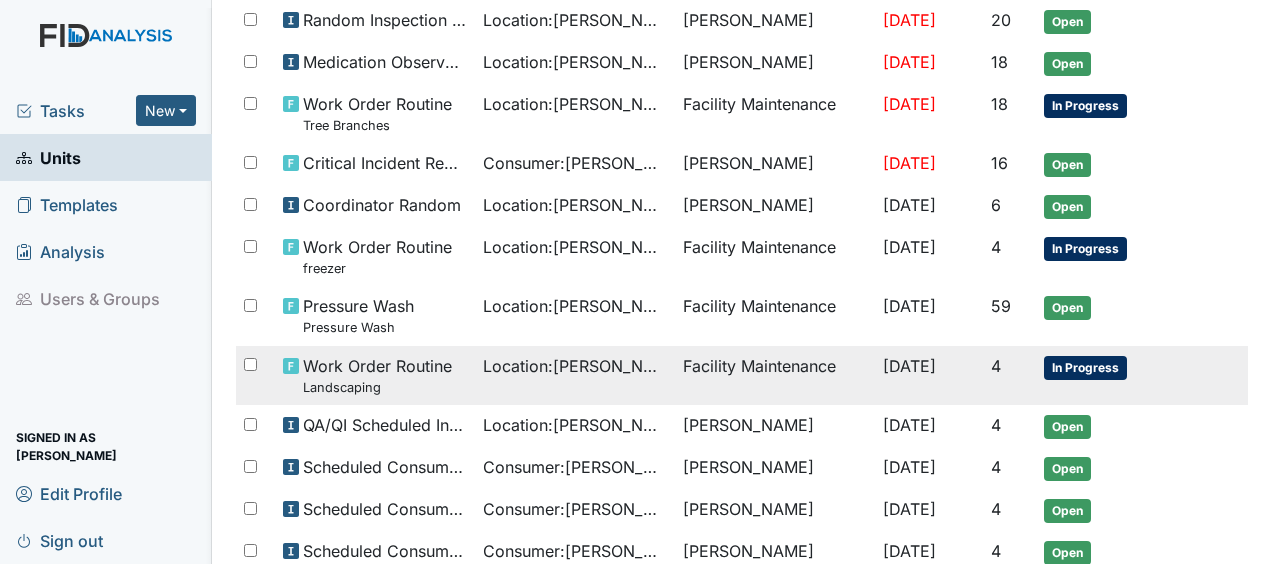 click on "Work Order Routine Landscaping" at bounding box center [375, 375] 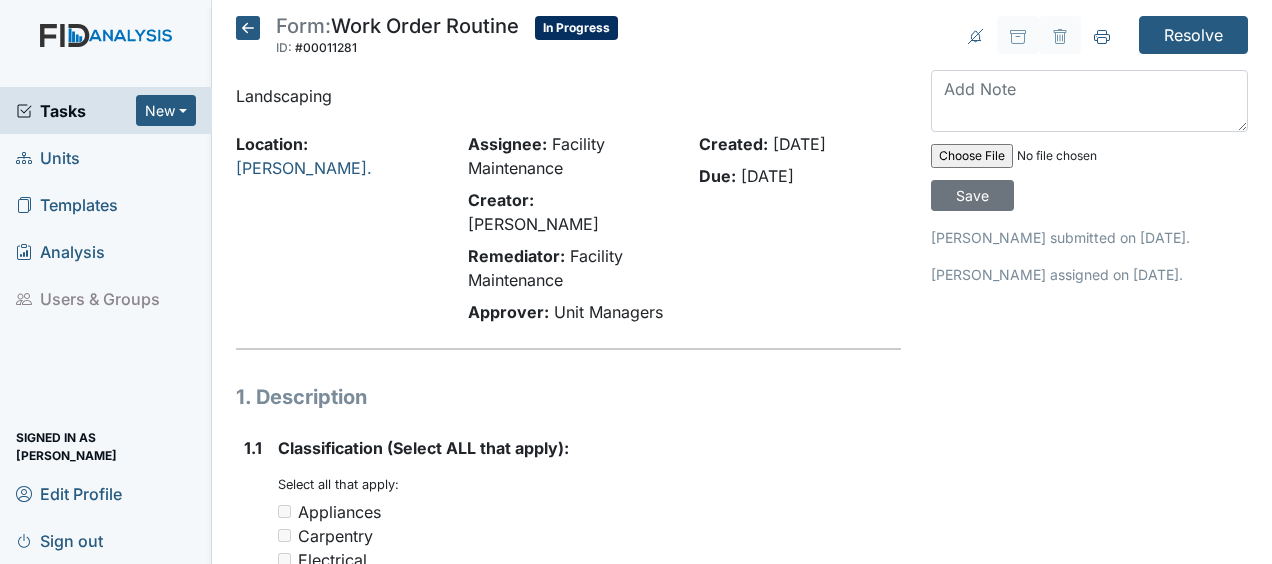 scroll, scrollTop: 0, scrollLeft: 0, axis: both 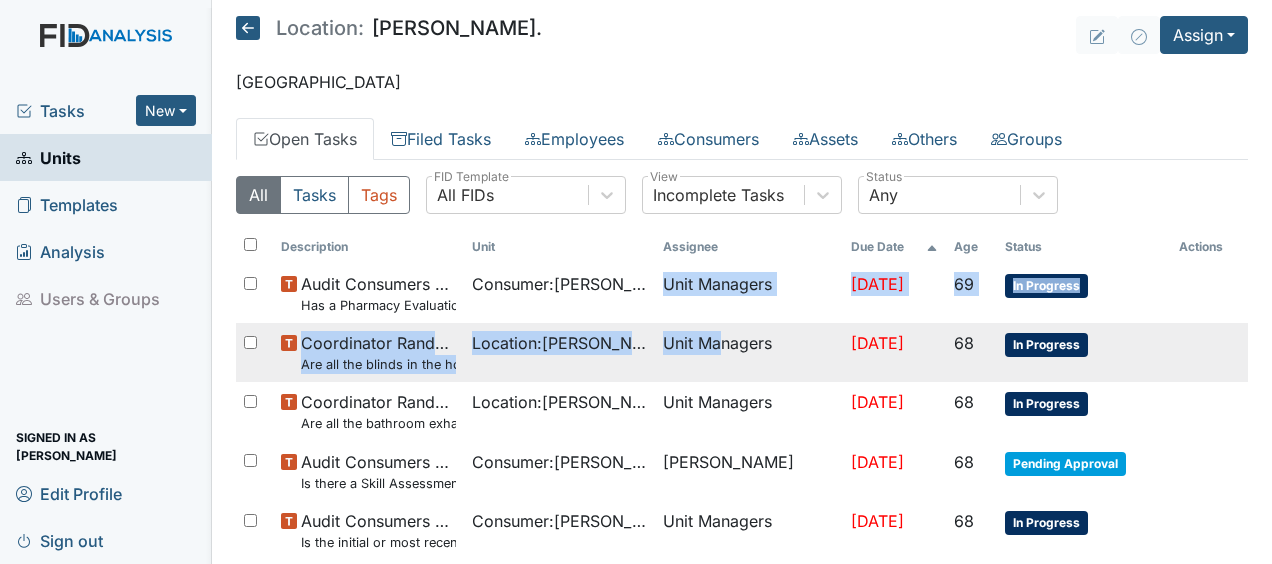 drag, startPoint x: 638, startPoint y: 295, endPoint x: 707, endPoint y: 362, distance: 96.17692 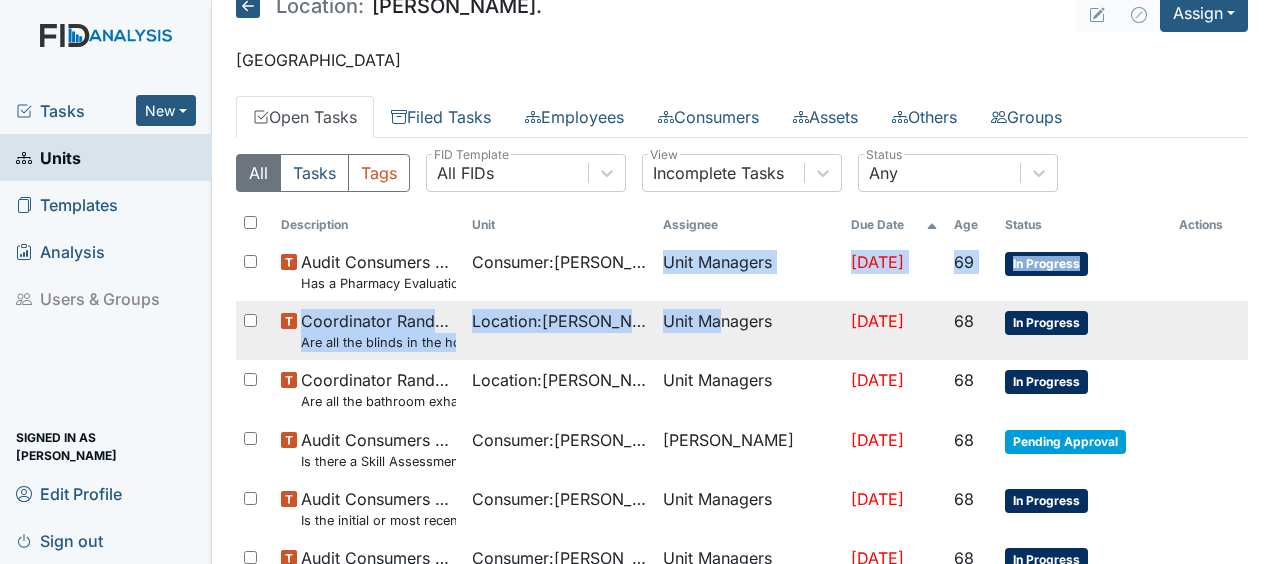 scroll, scrollTop: 34, scrollLeft: 0, axis: vertical 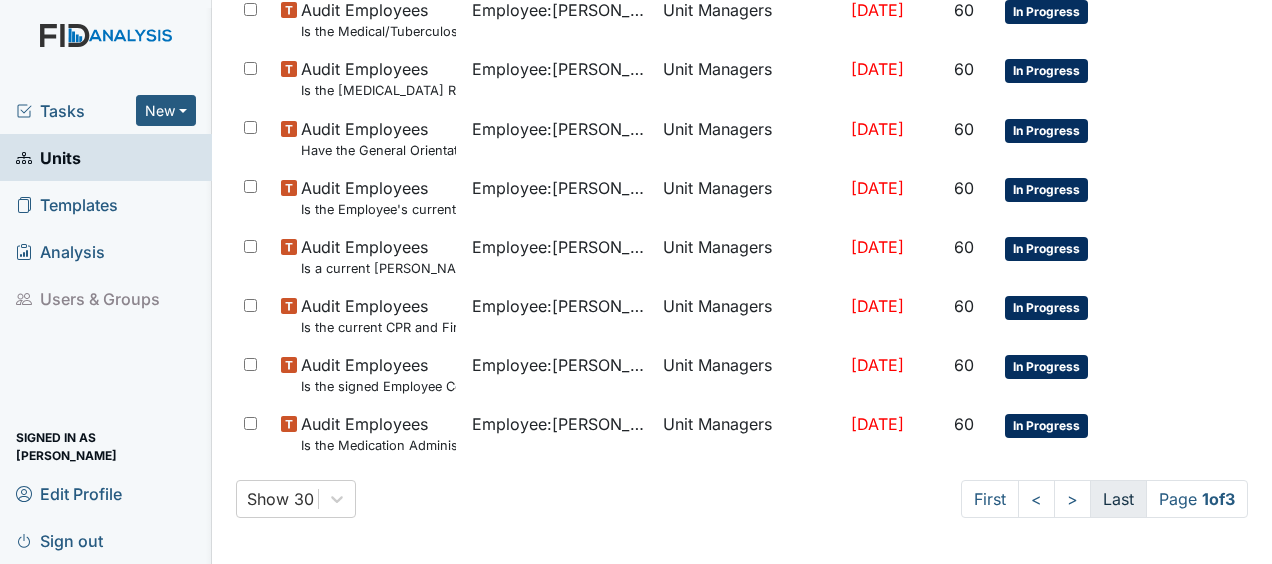 click on "Last" at bounding box center [1118, 499] 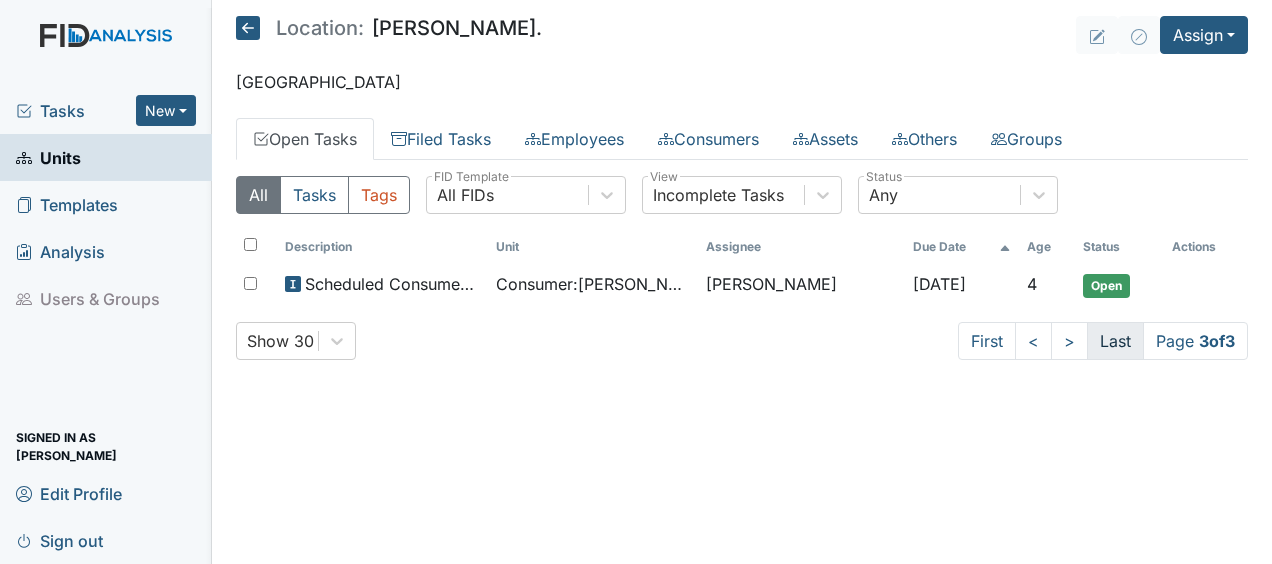 scroll, scrollTop: 0, scrollLeft: 0, axis: both 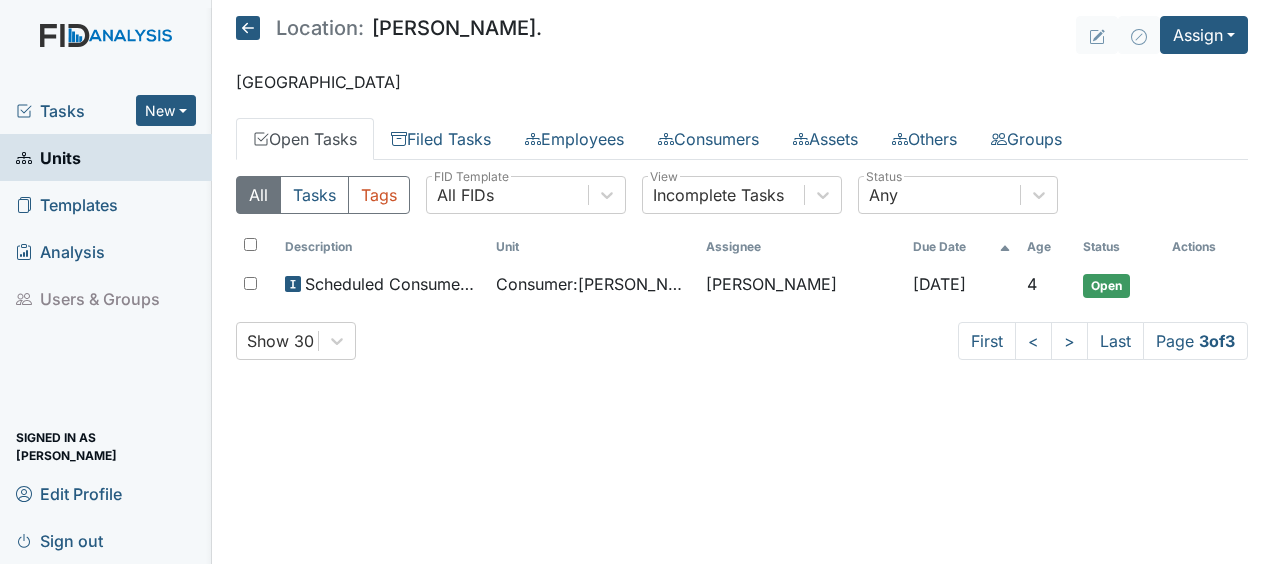 click 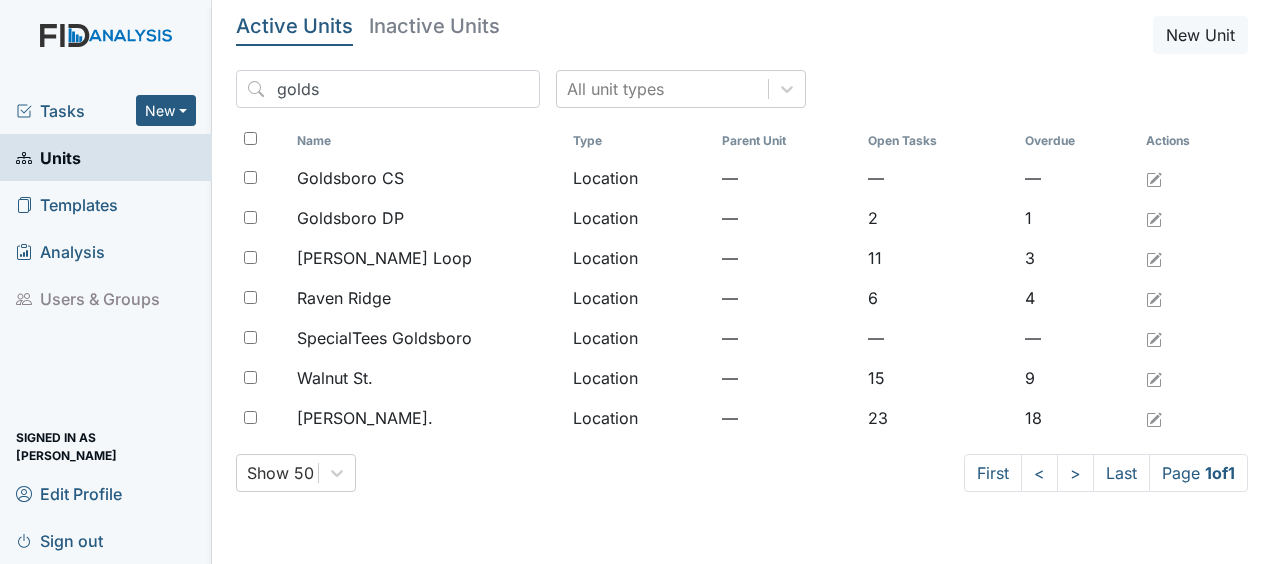 scroll, scrollTop: 0, scrollLeft: 0, axis: both 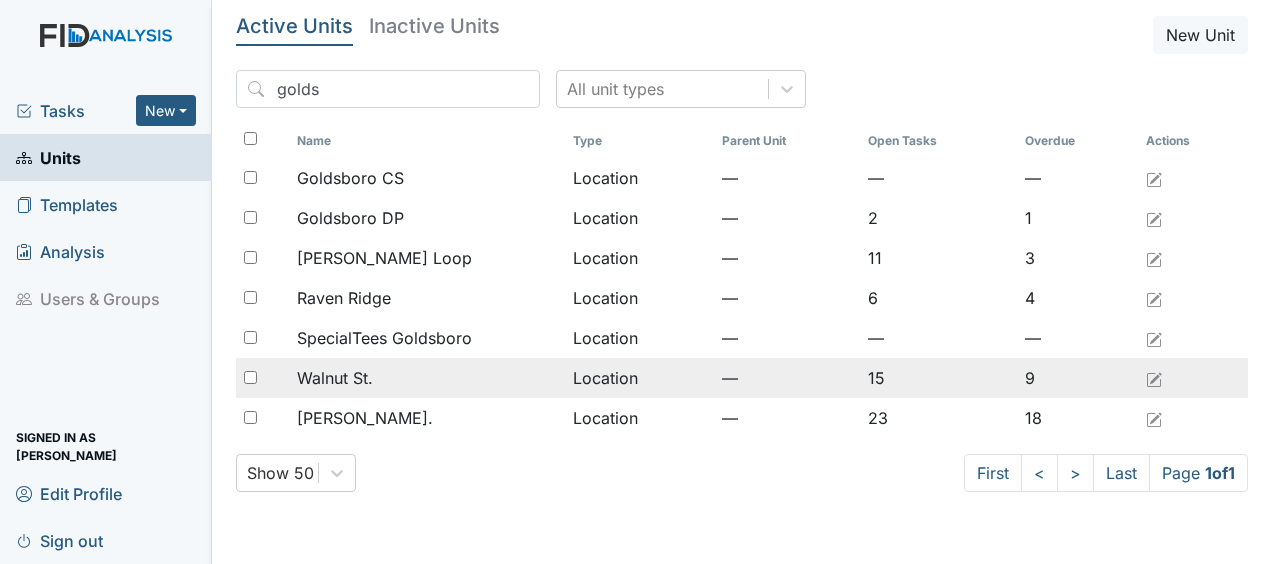 click on "Location" at bounding box center [639, 378] 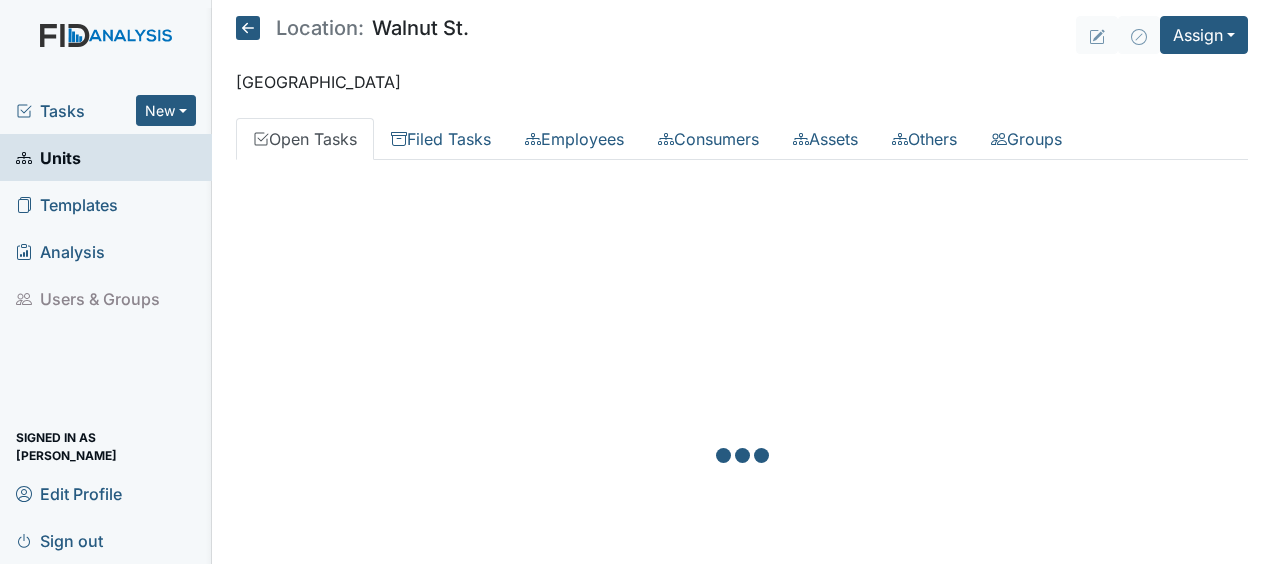 scroll, scrollTop: 0, scrollLeft: 0, axis: both 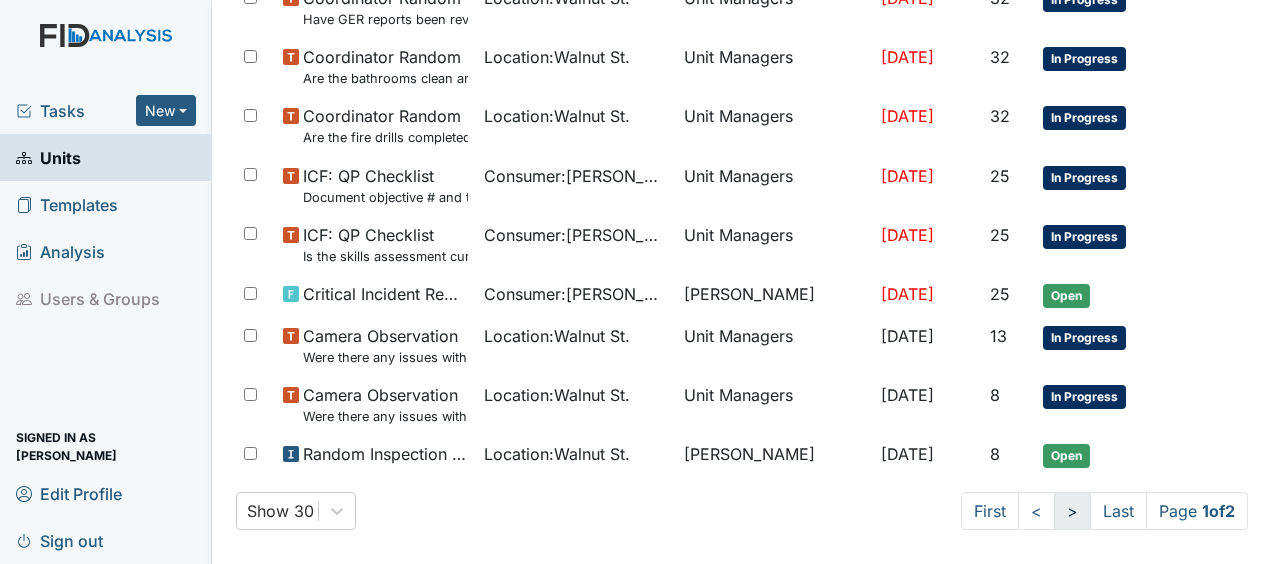 click on ">" at bounding box center [1072, 511] 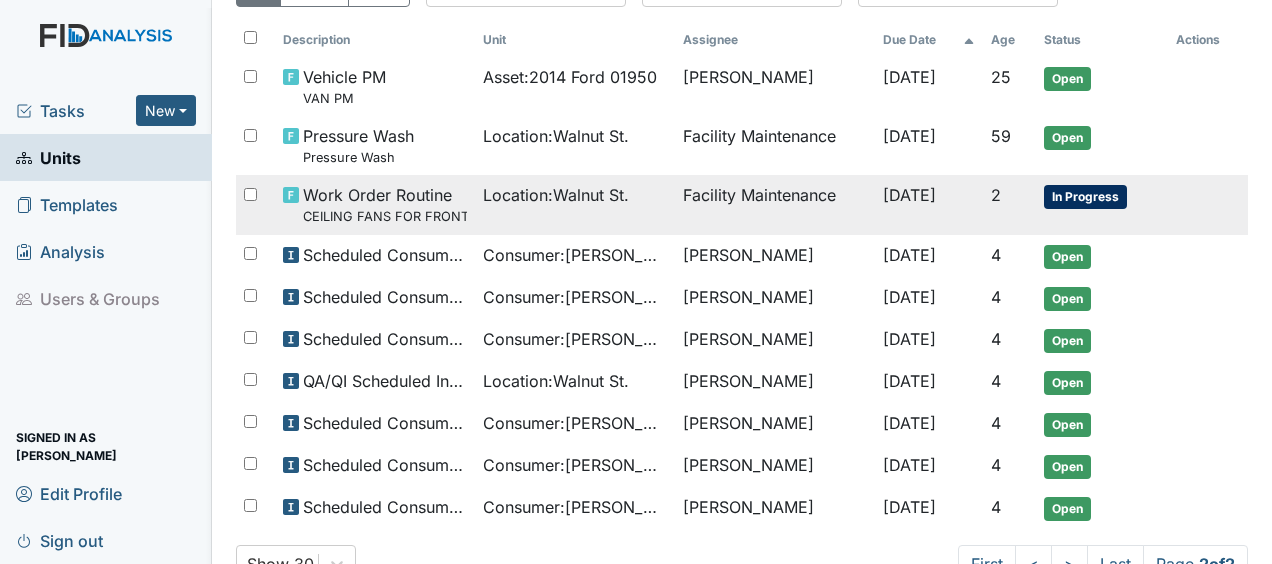 scroll, scrollTop: 208, scrollLeft: 0, axis: vertical 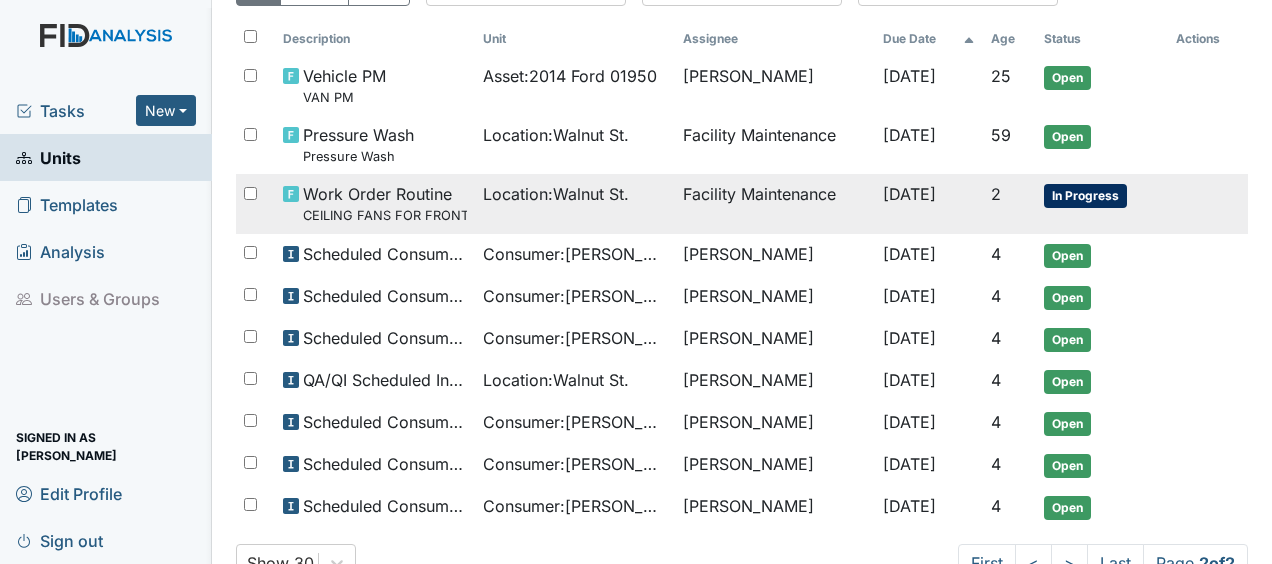 click on "Location :  Walnut St." at bounding box center [556, 194] 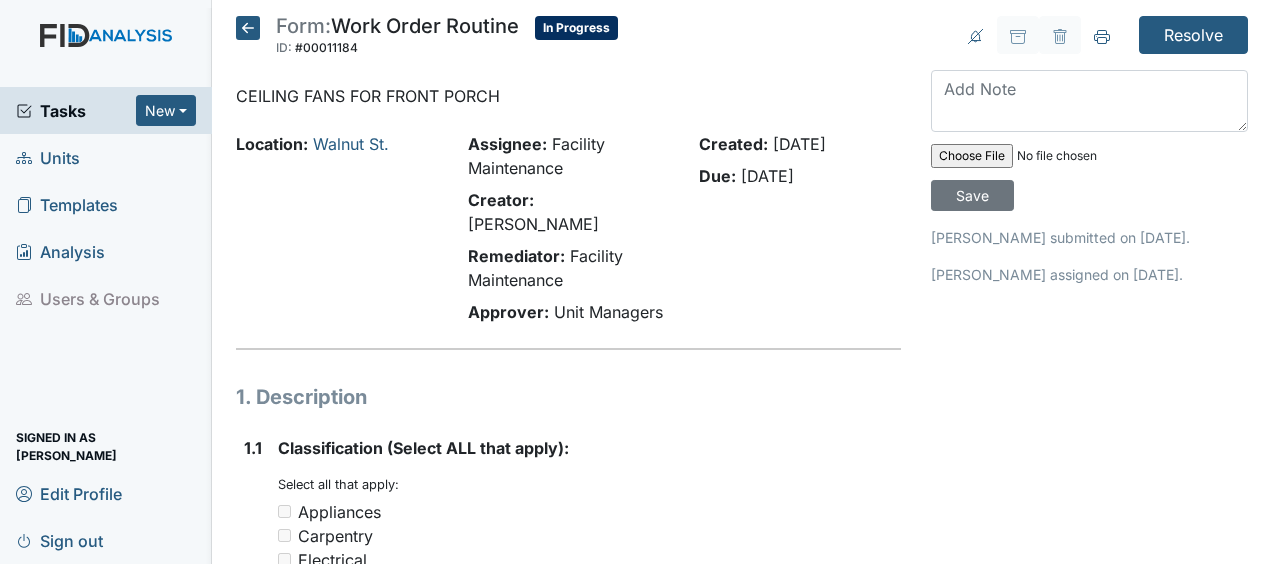 scroll, scrollTop: 0, scrollLeft: 0, axis: both 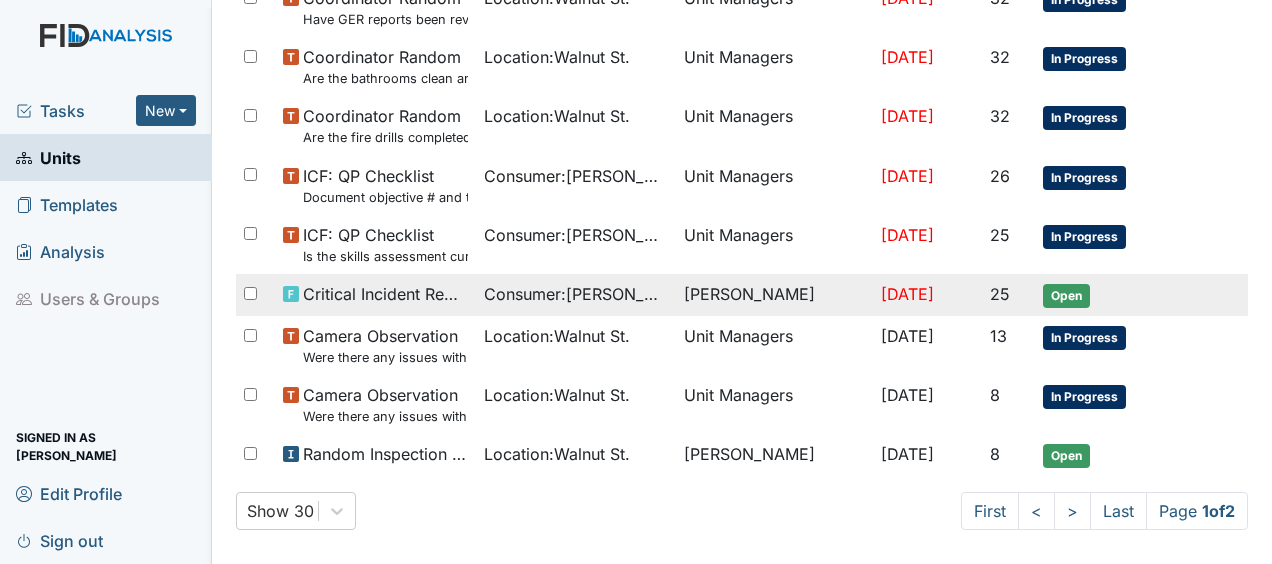 click on "Critical Incident Report" at bounding box center (385, 294) 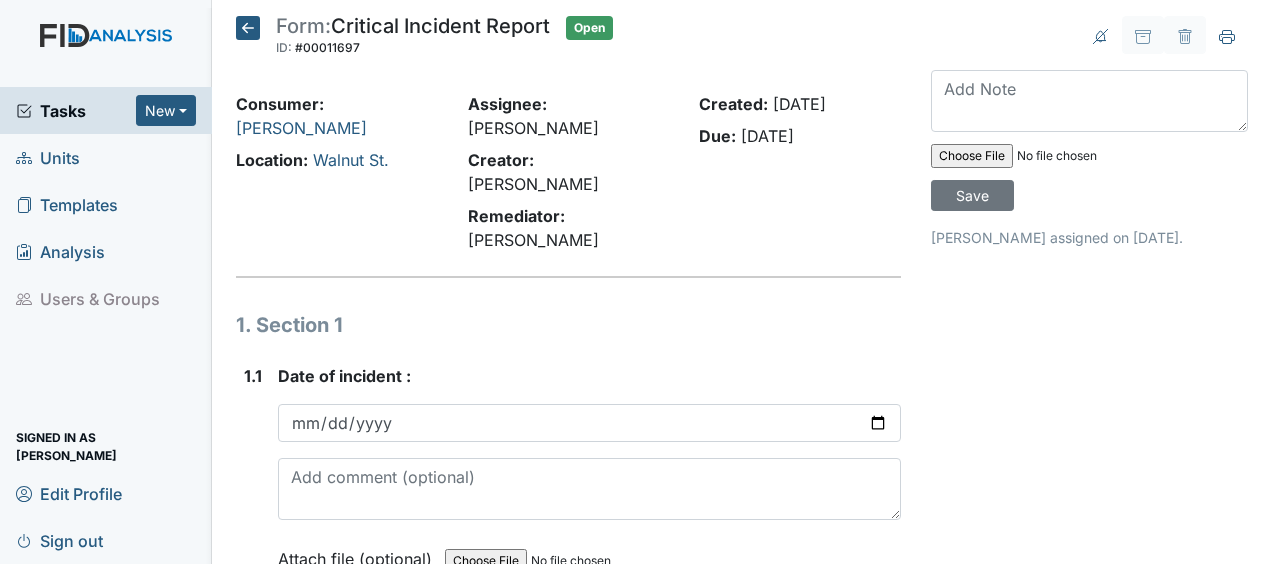 scroll, scrollTop: 0, scrollLeft: 0, axis: both 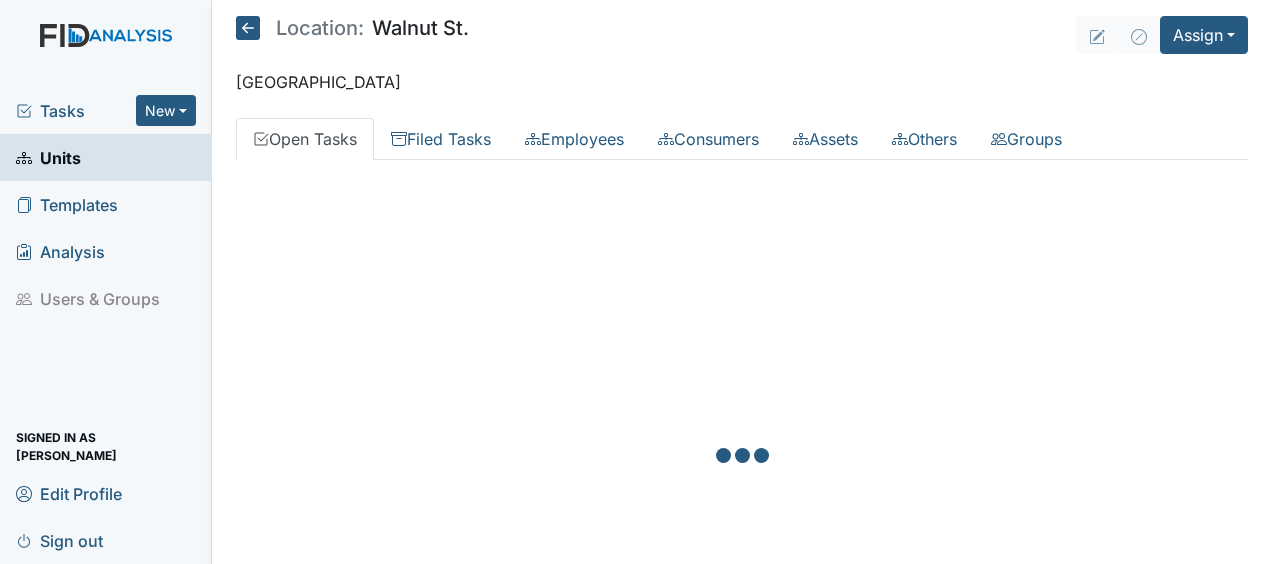 click 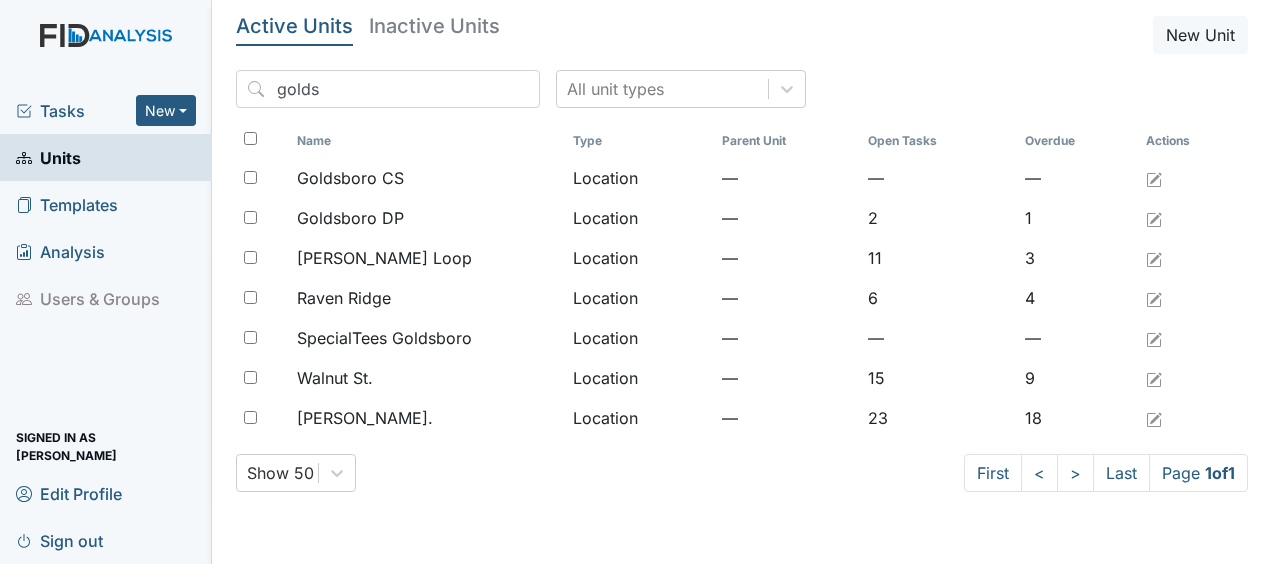 scroll, scrollTop: 0, scrollLeft: 0, axis: both 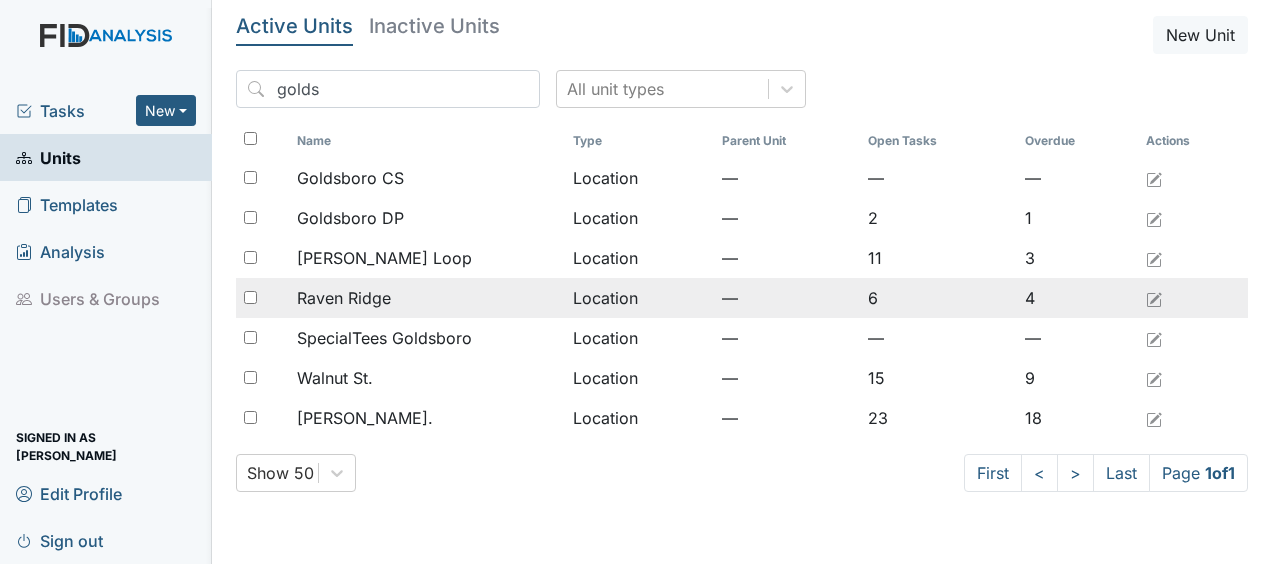 click on "Raven Ridge" at bounding box center (426, 298) 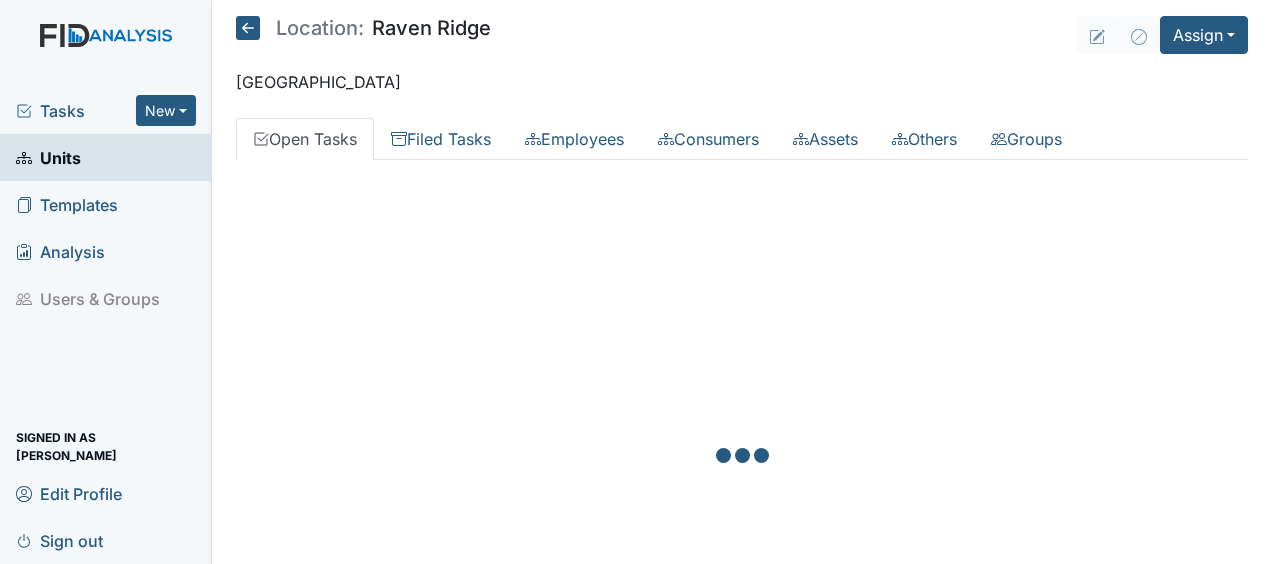 scroll, scrollTop: 0, scrollLeft: 0, axis: both 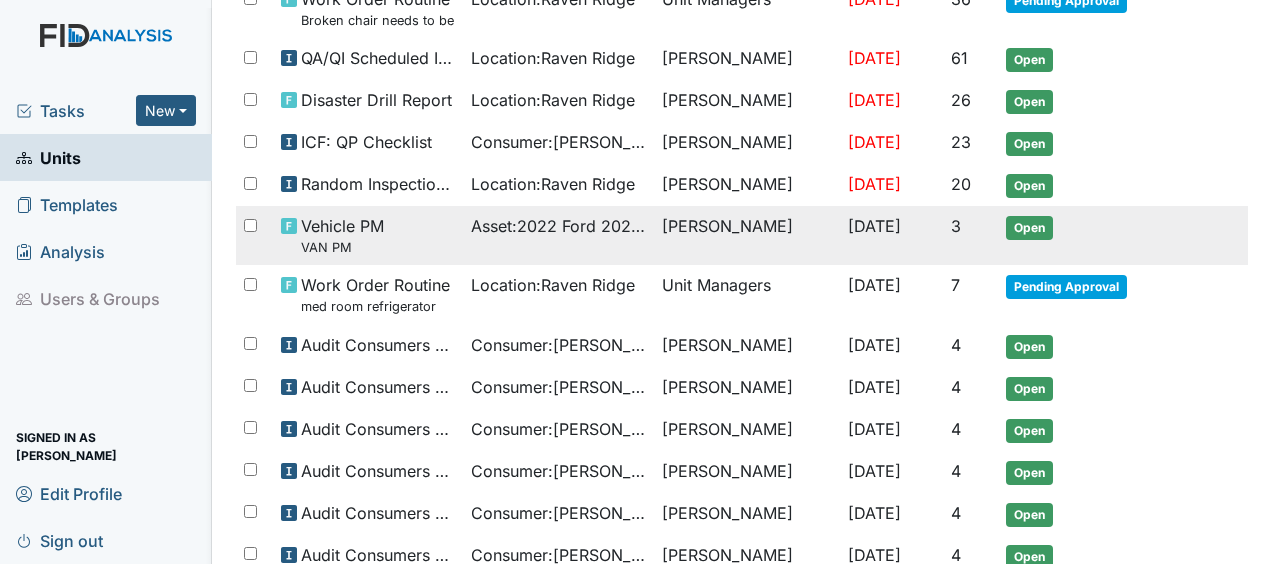 click on "Vehicle PM VAN PM" at bounding box center (368, 235) 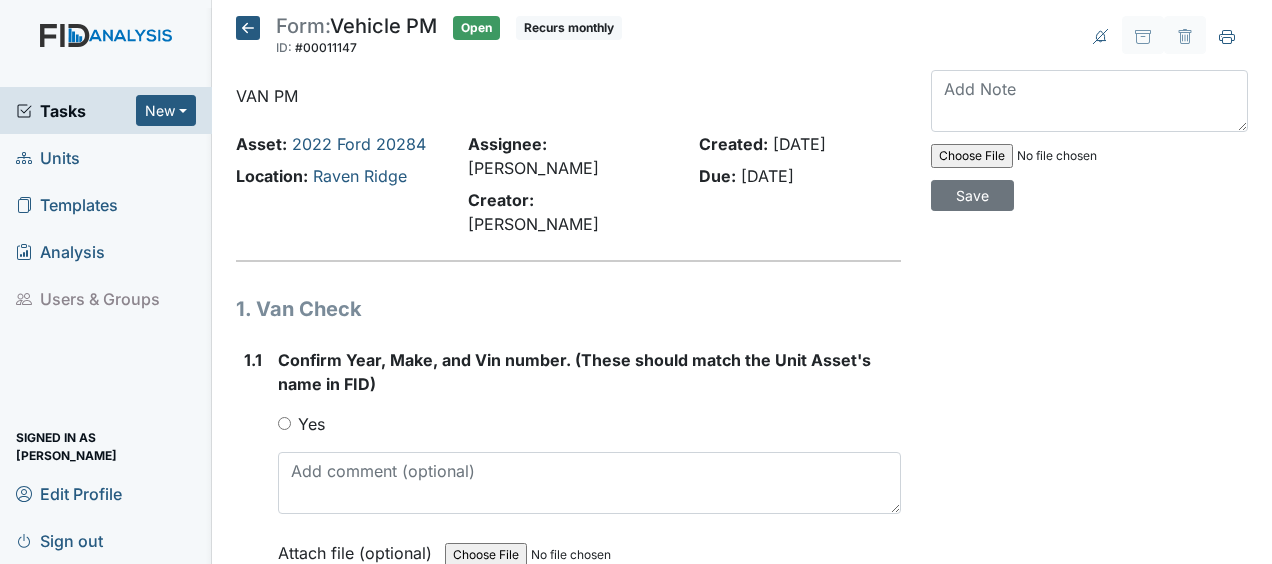 scroll, scrollTop: 0, scrollLeft: 0, axis: both 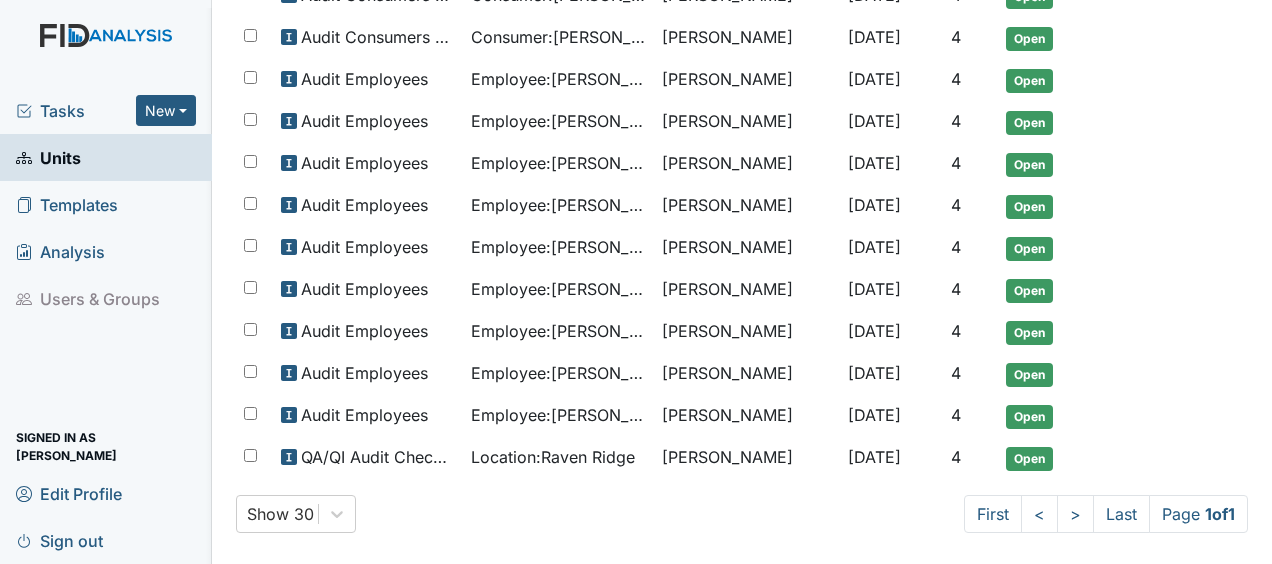 drag, startPoint x: 1268, startPoint y: 540, endPoint x: 758, endPoint y: 522, distance: 510.31754 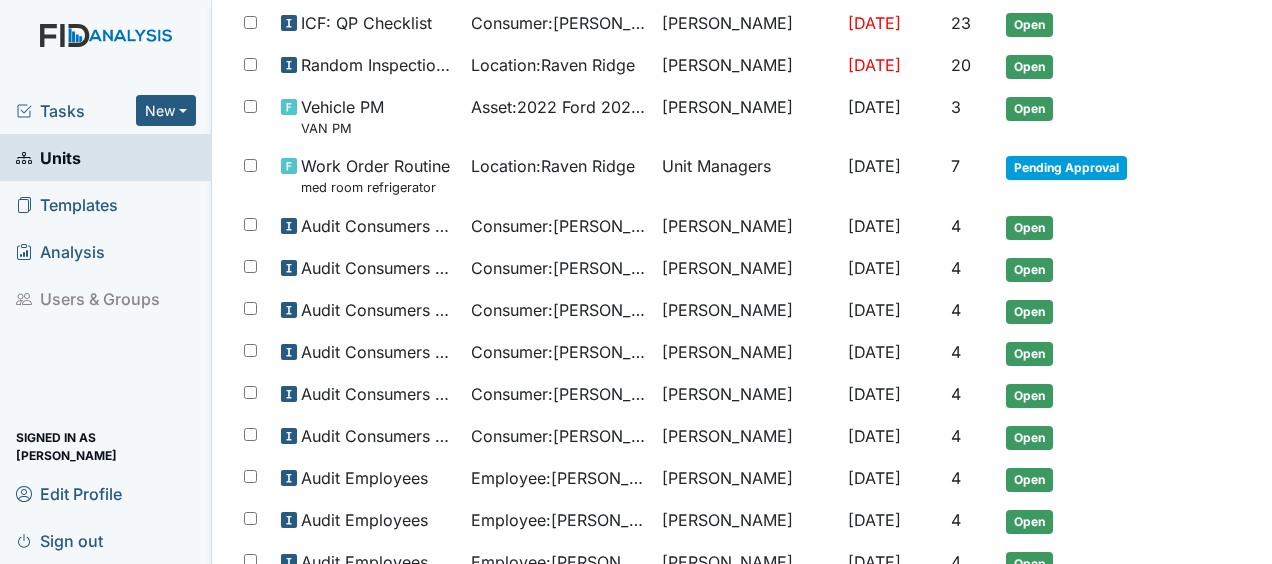scroll, scrollTop: 434, scrollLeft: 0, axis: vertical 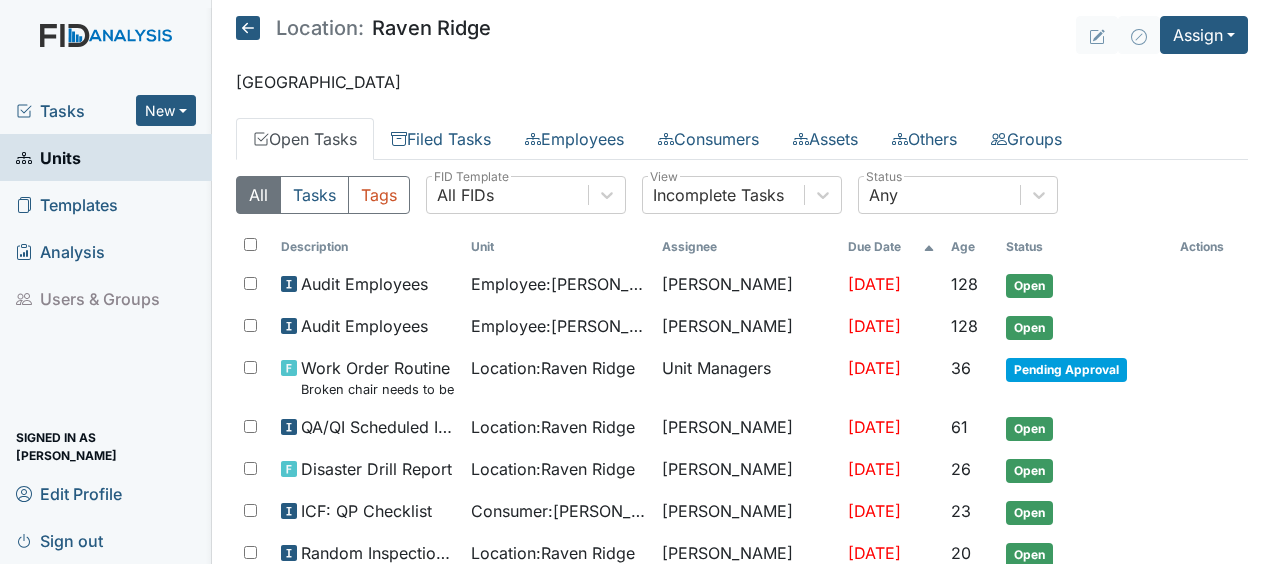 click 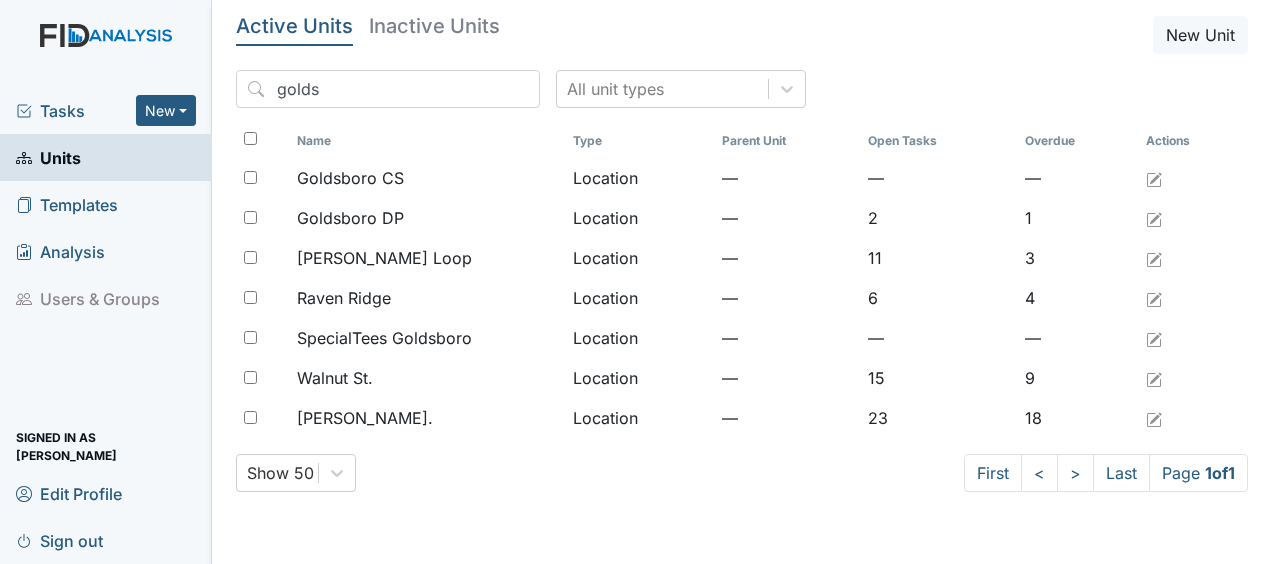 scroll, scrollTop: 0, scrollLeft: 0, axis: both 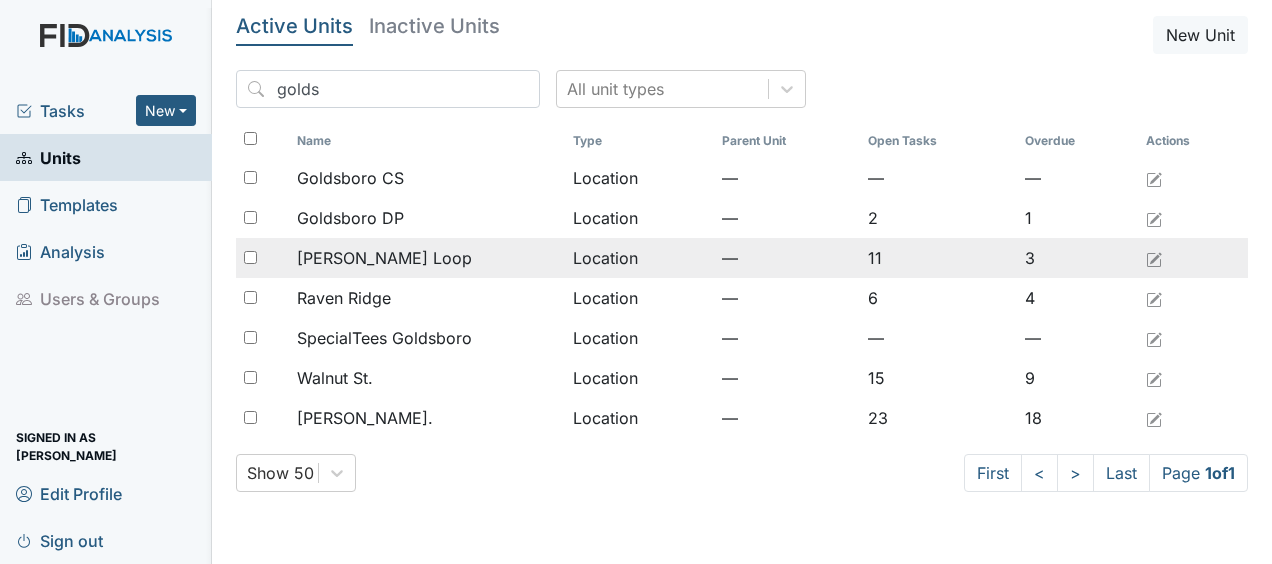 click on "[PERSON_NAME] Loop" at bounding box center [384, 258] 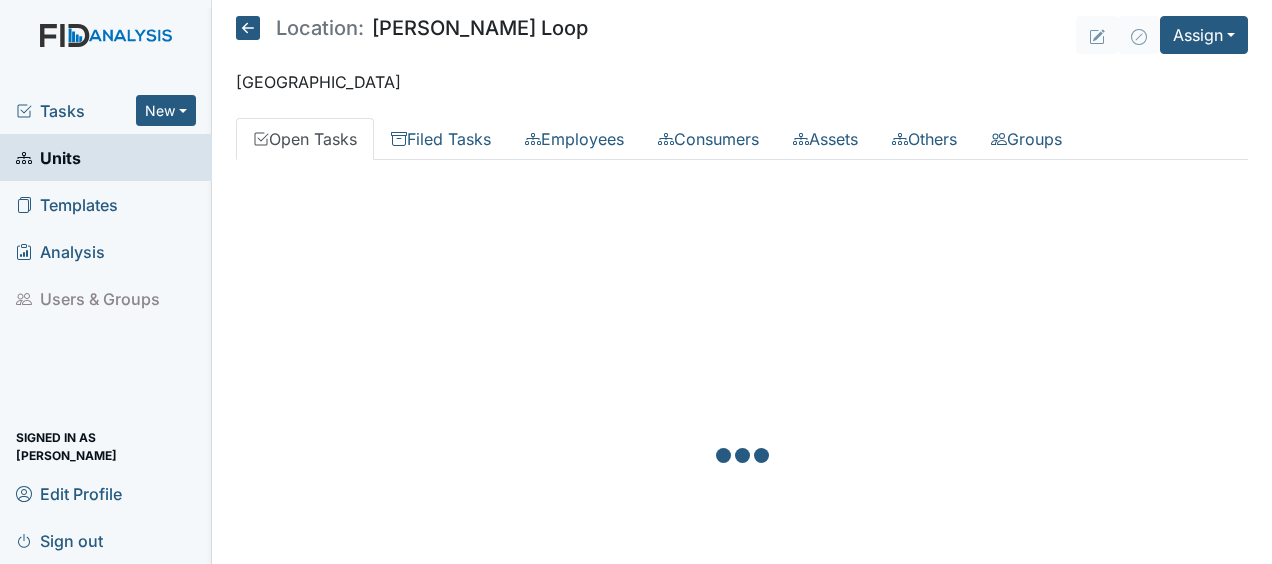 scroll, scrollTop: 0, scrollLeft: 0, axis: both 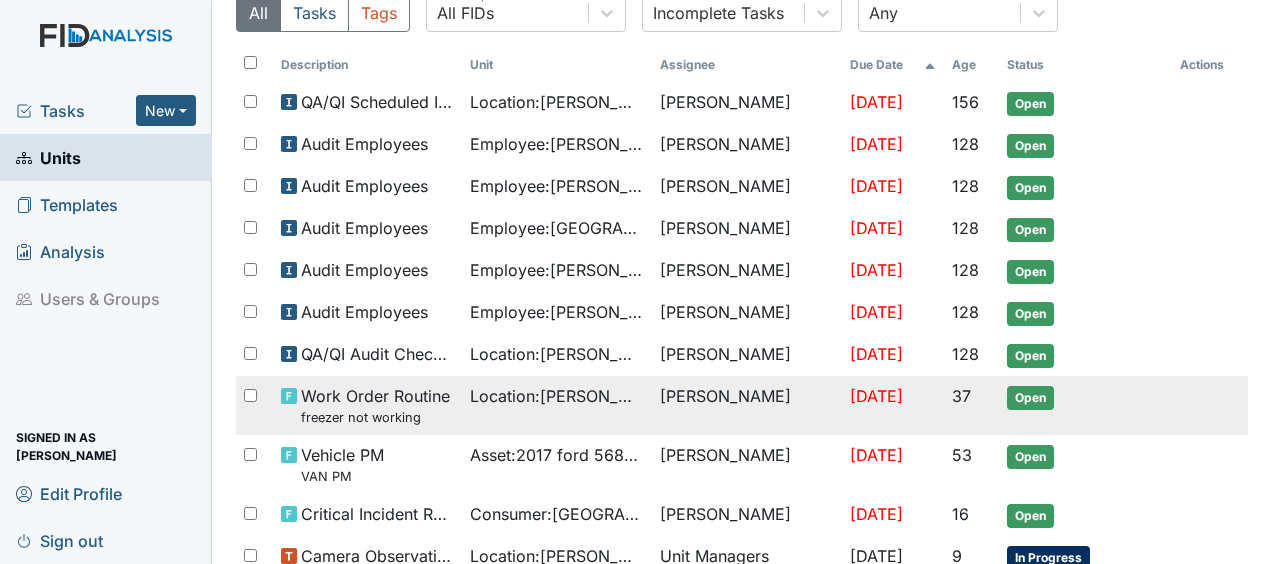 click on "Location :  McKeel Loop" at bounding box center (557, 396) 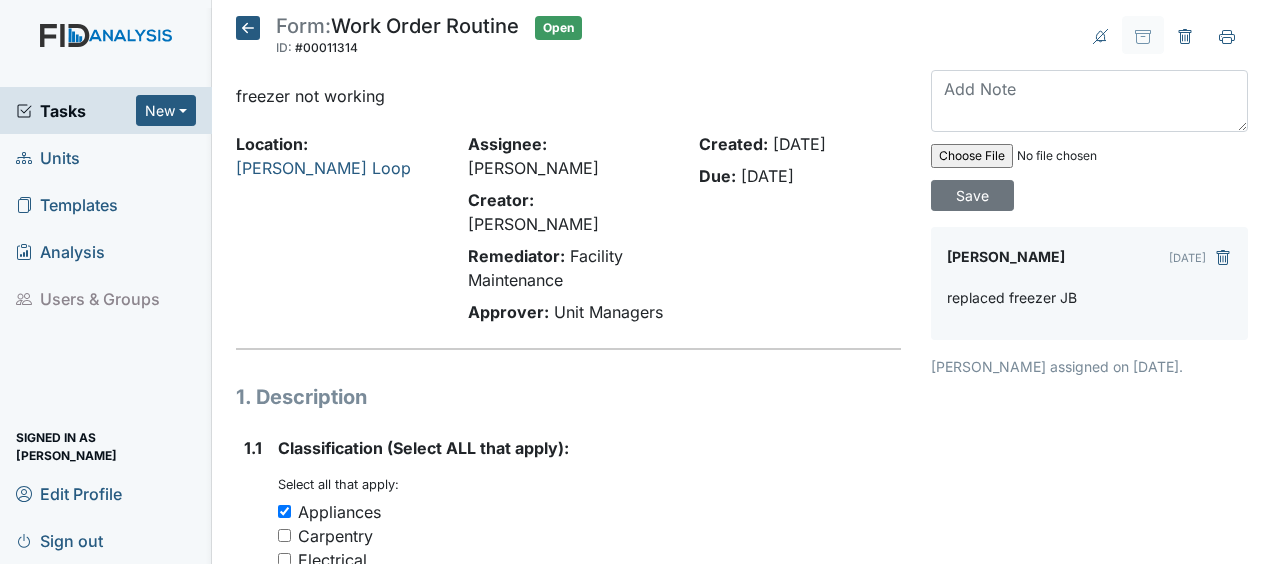scroll, scrollTop: 0, scrollLeft: 0, axis: both 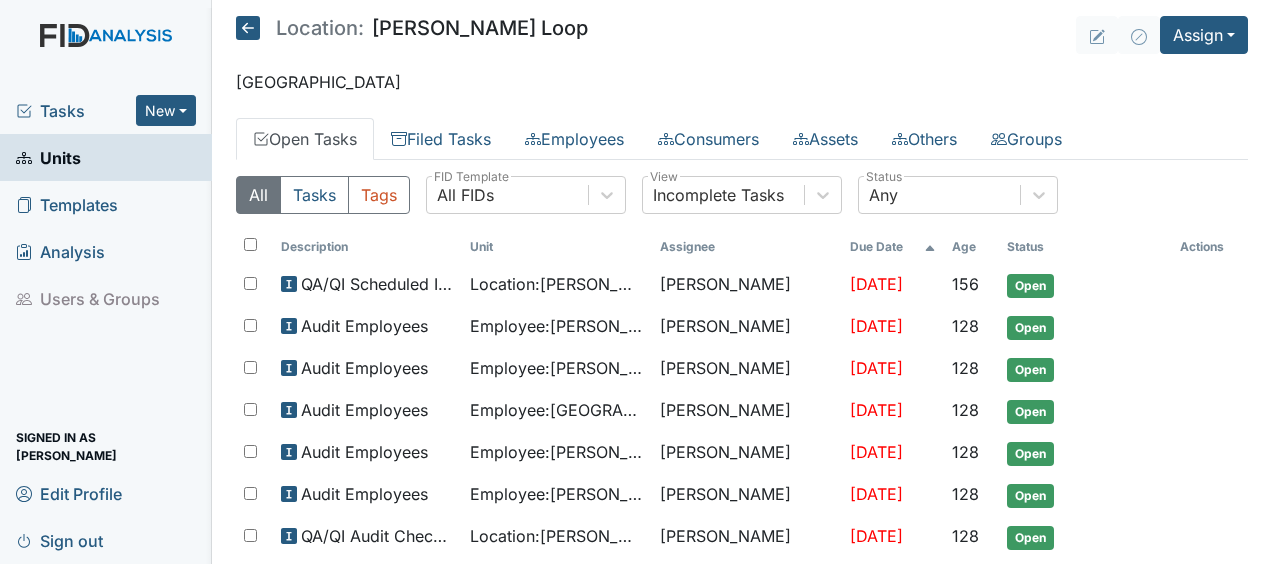 click 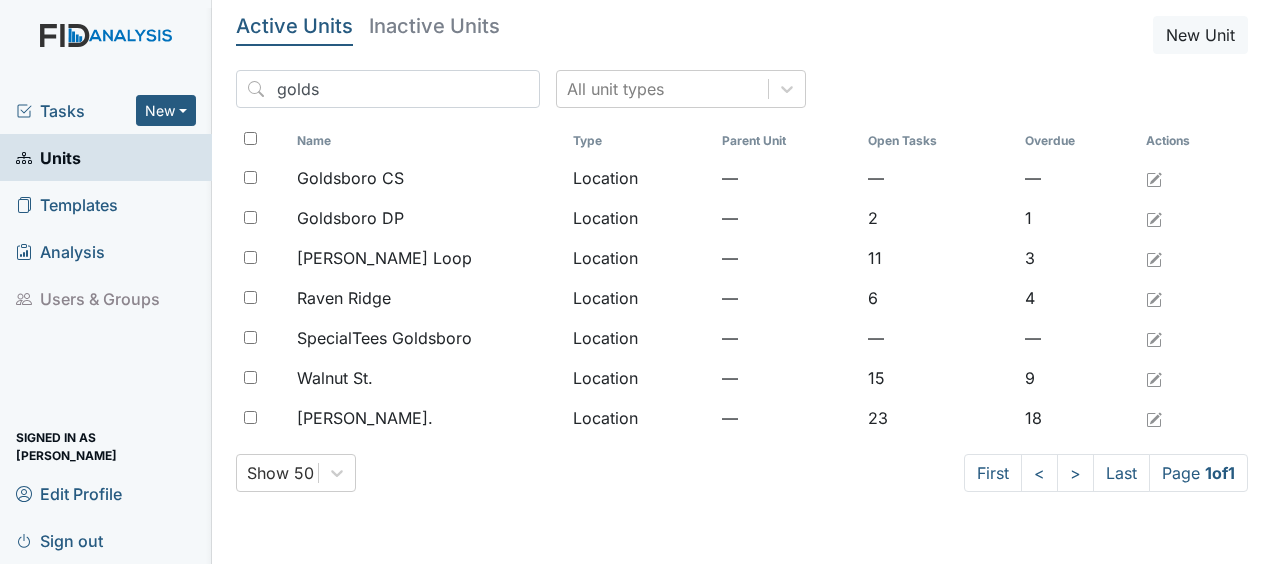 scroll, scrollTop: 0, scrollLeft: 0, axis: both 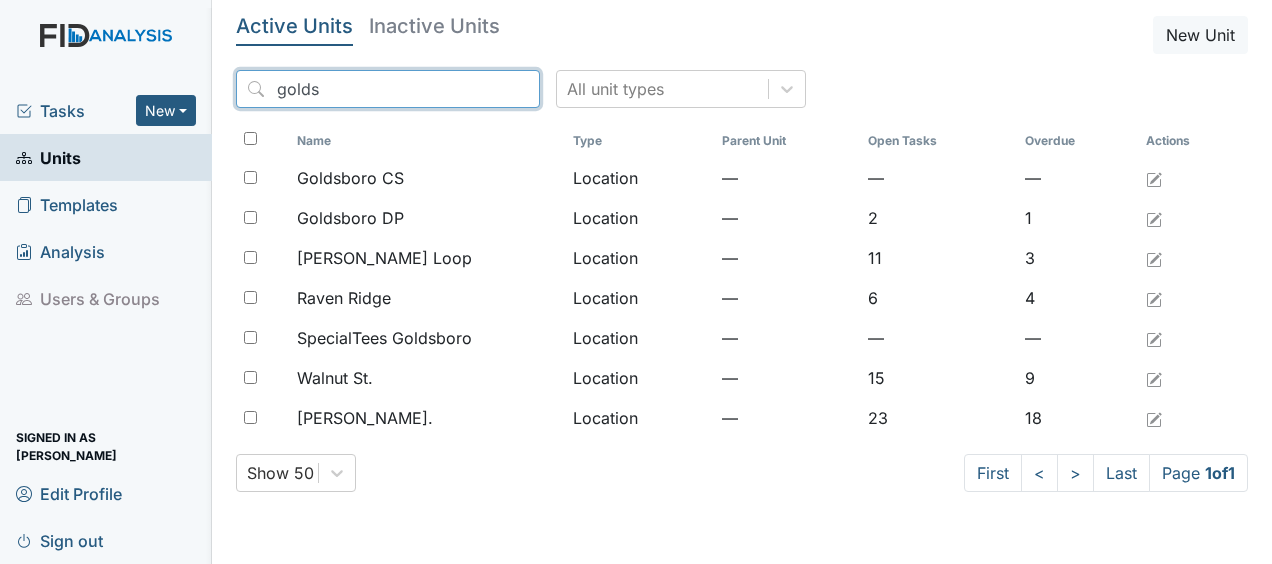 click on "golds" at bounding box center [388, 89] 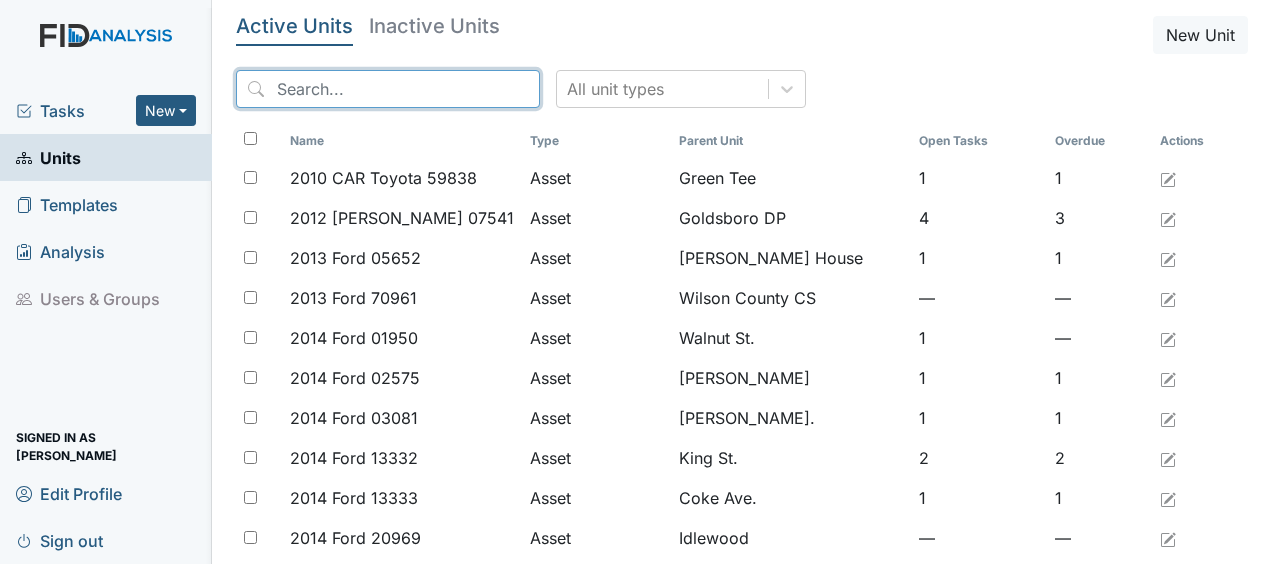 click at bounding box center (388, 89) 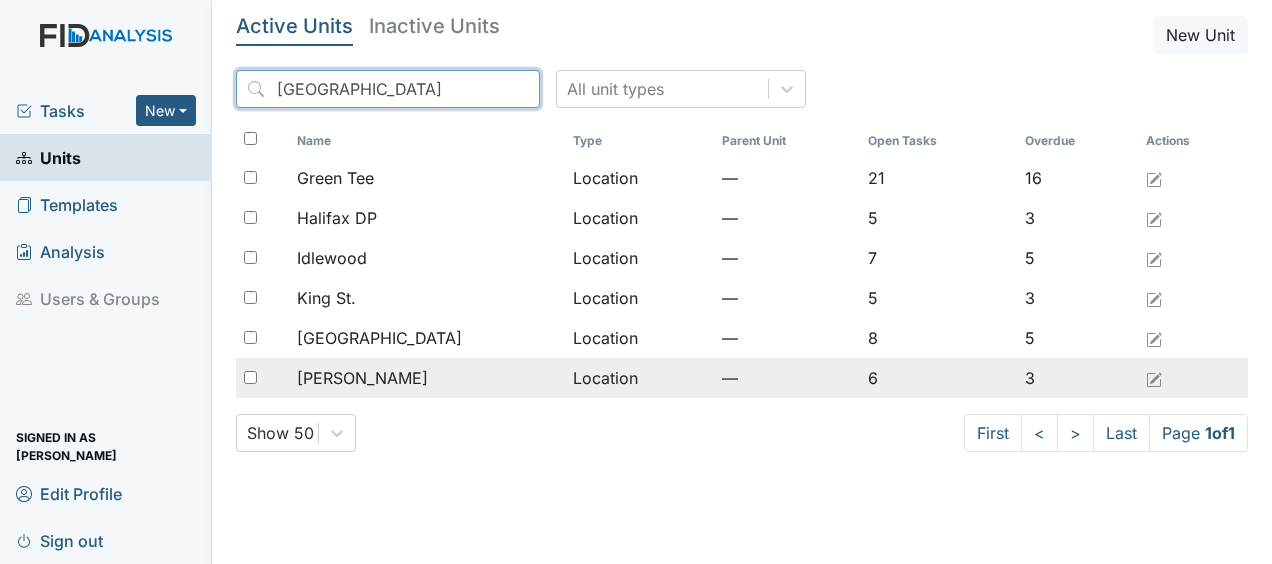 type on "halifax" 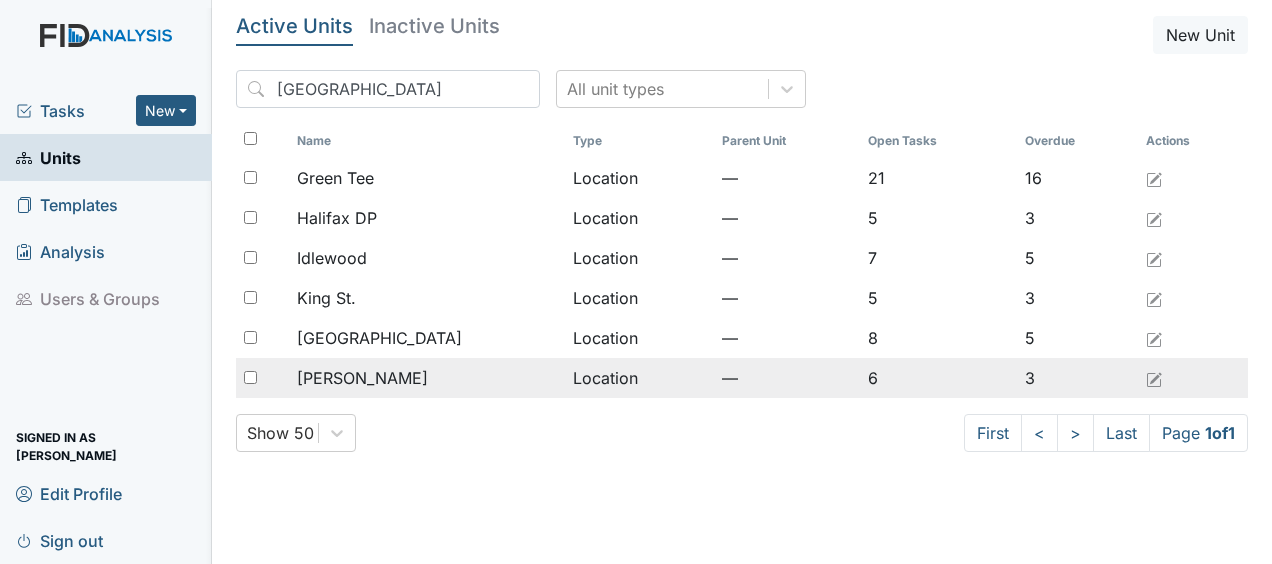 click on "Location" at bounding box center [639, 378] 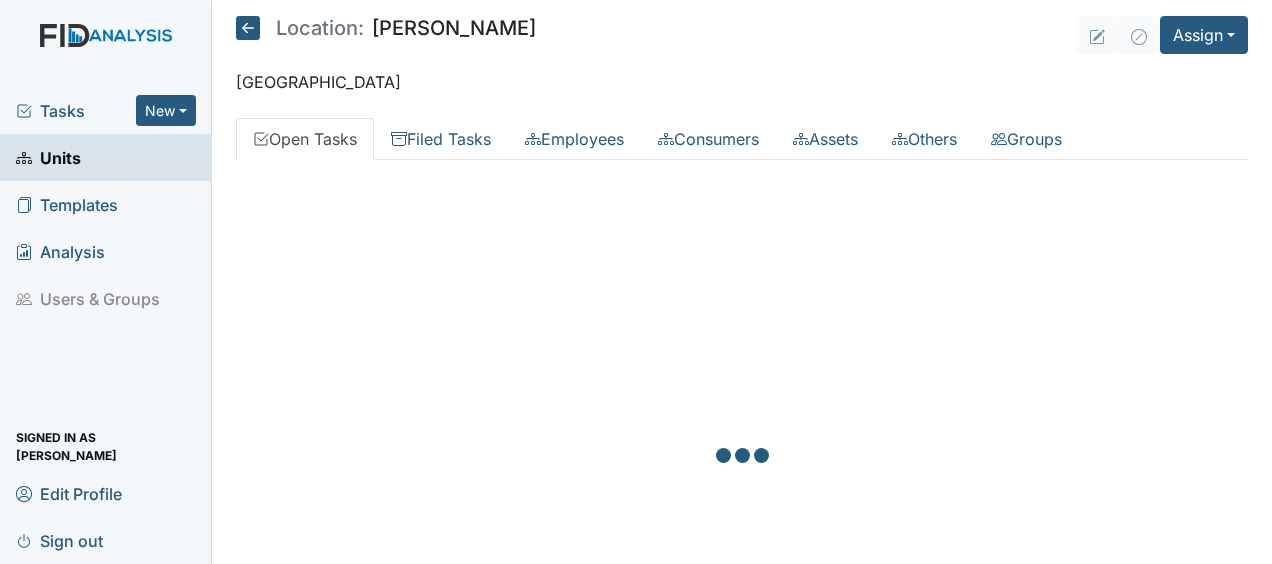 scroll, scrollTop: 0, scrollLeft: 0, axis: both 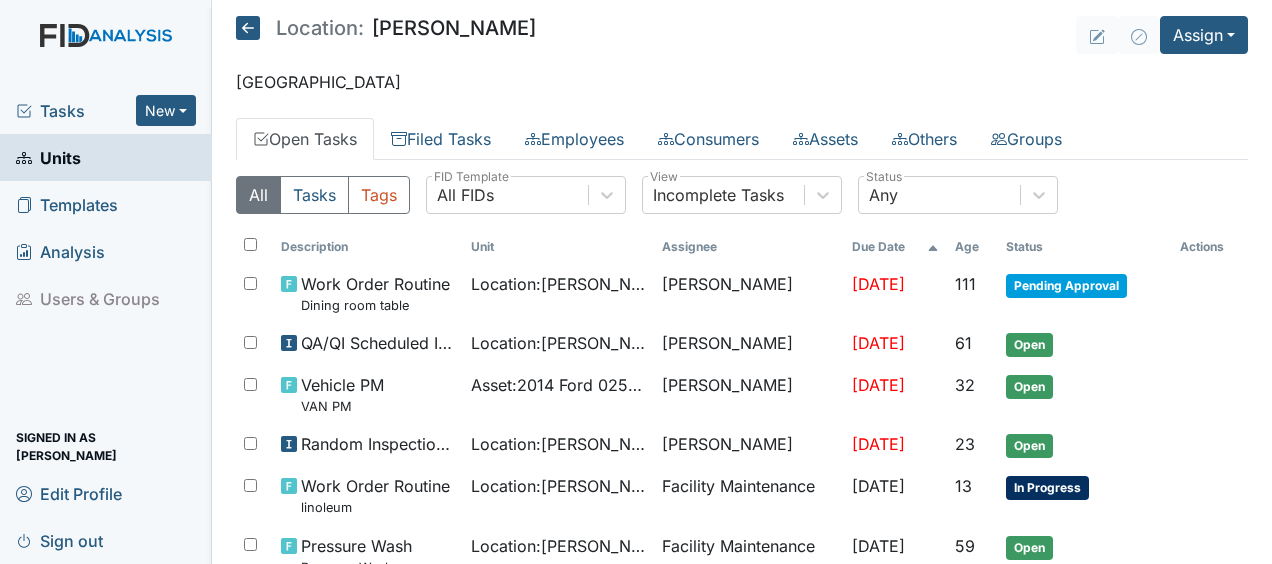 click 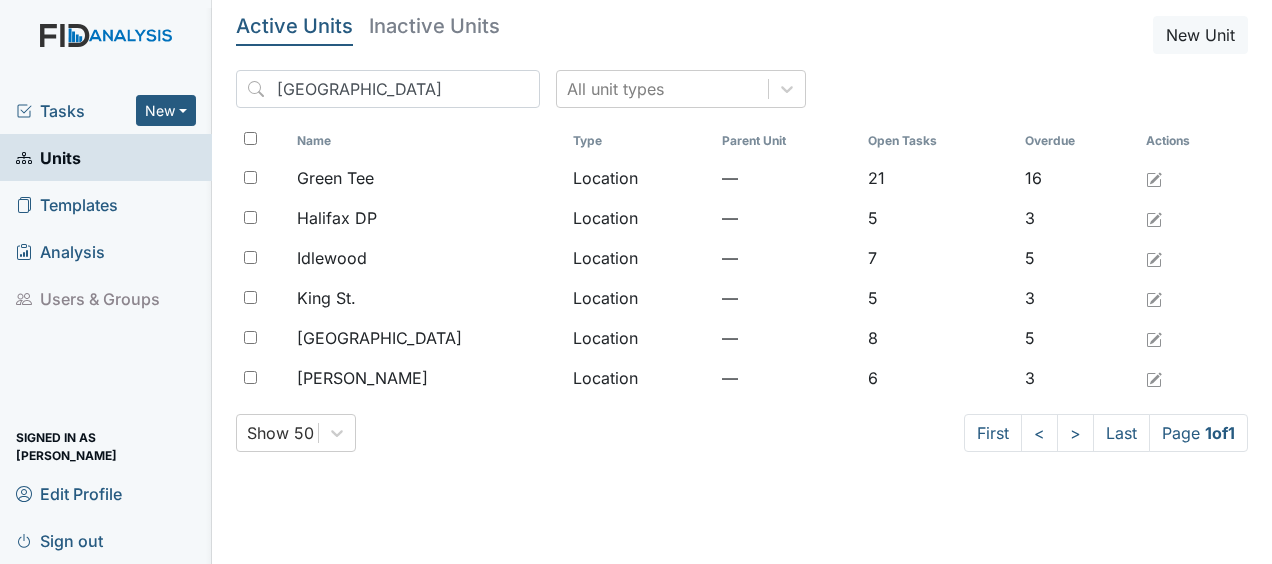 scroll, scrollTop: 0, scrollLeft: 0, axis: both 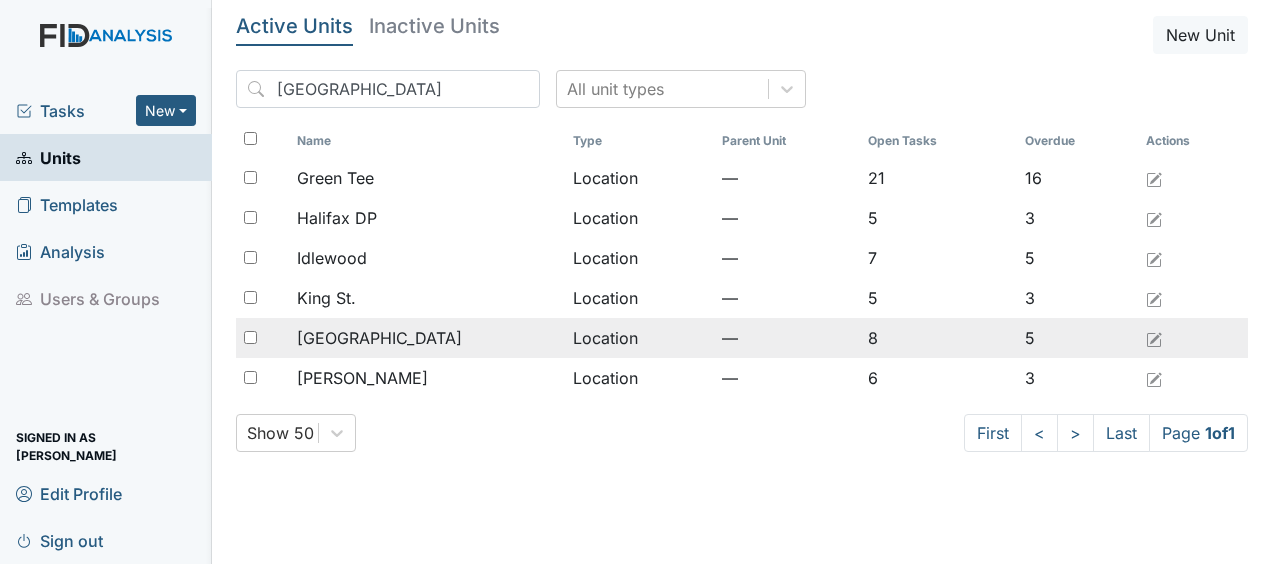 click on "[GEOGRAPHIC_DATA]" at bounding box center (379, 338) 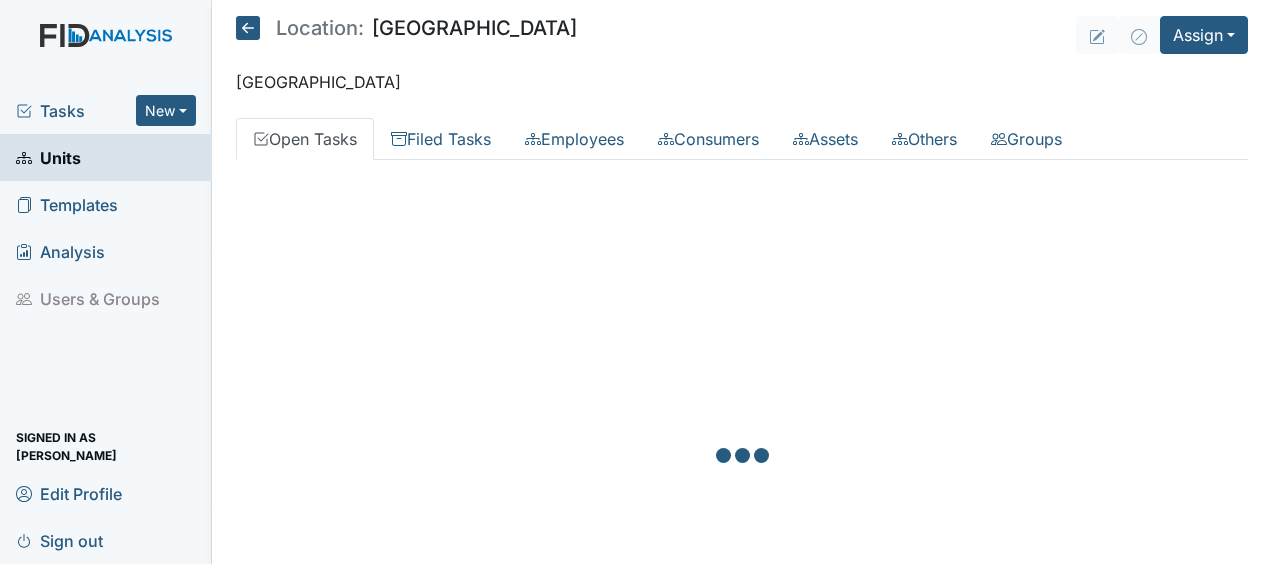 scroll, scrollTop: 0, scrollLeft: 0, axis: both 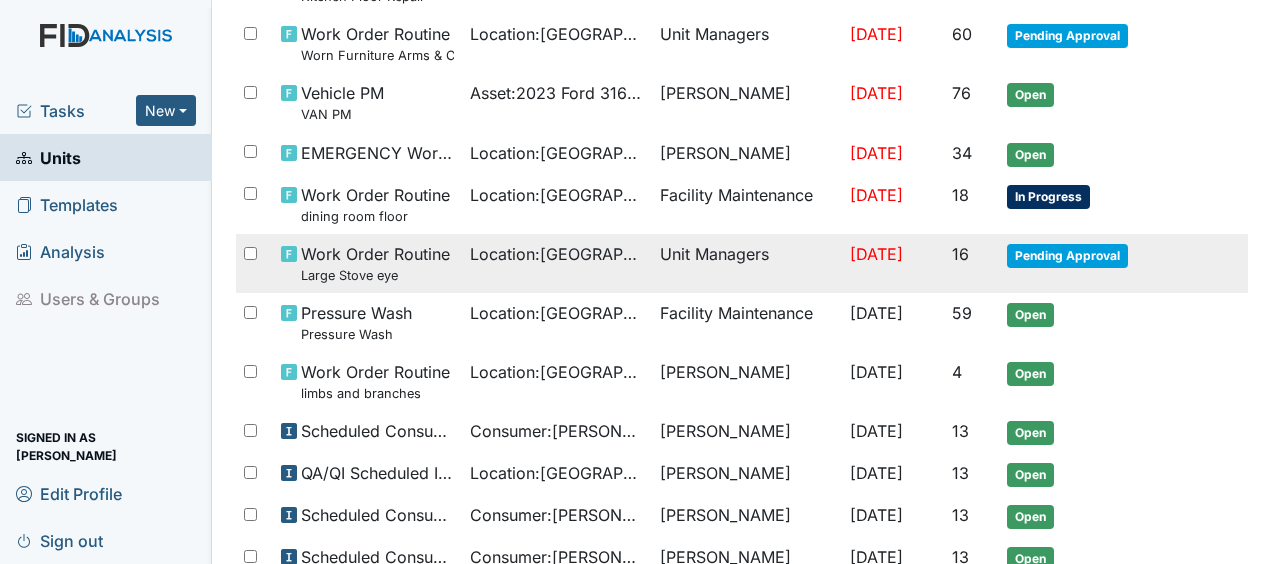 click at bounding box center (1210, 360) 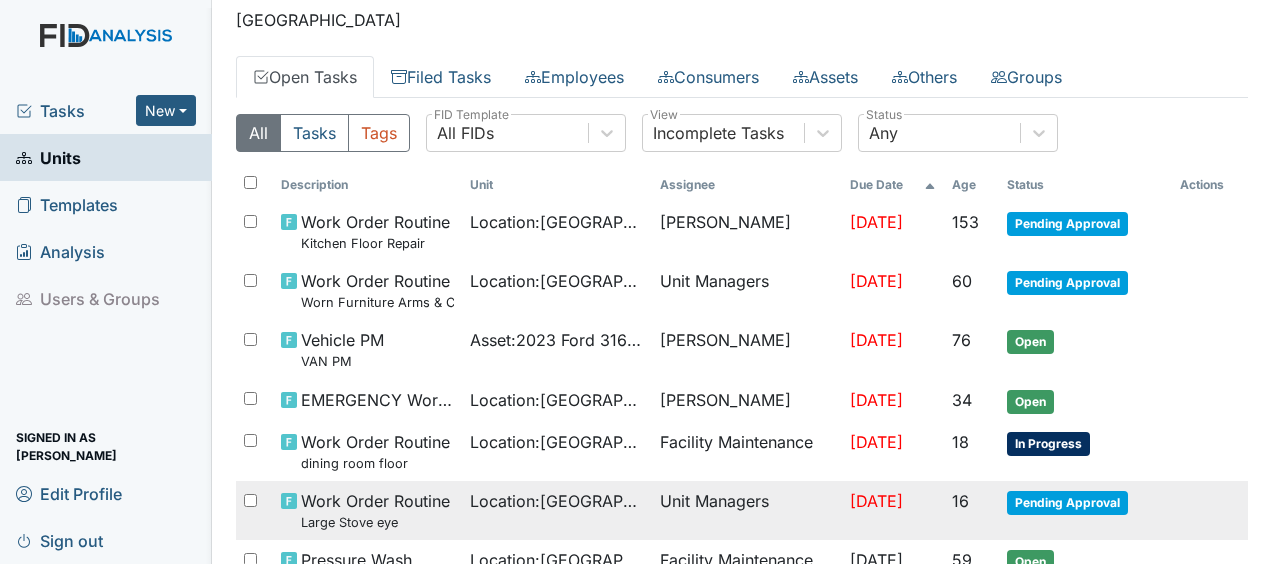 scroll, scrollTop: 0, scrollLeft: 0, axis: both 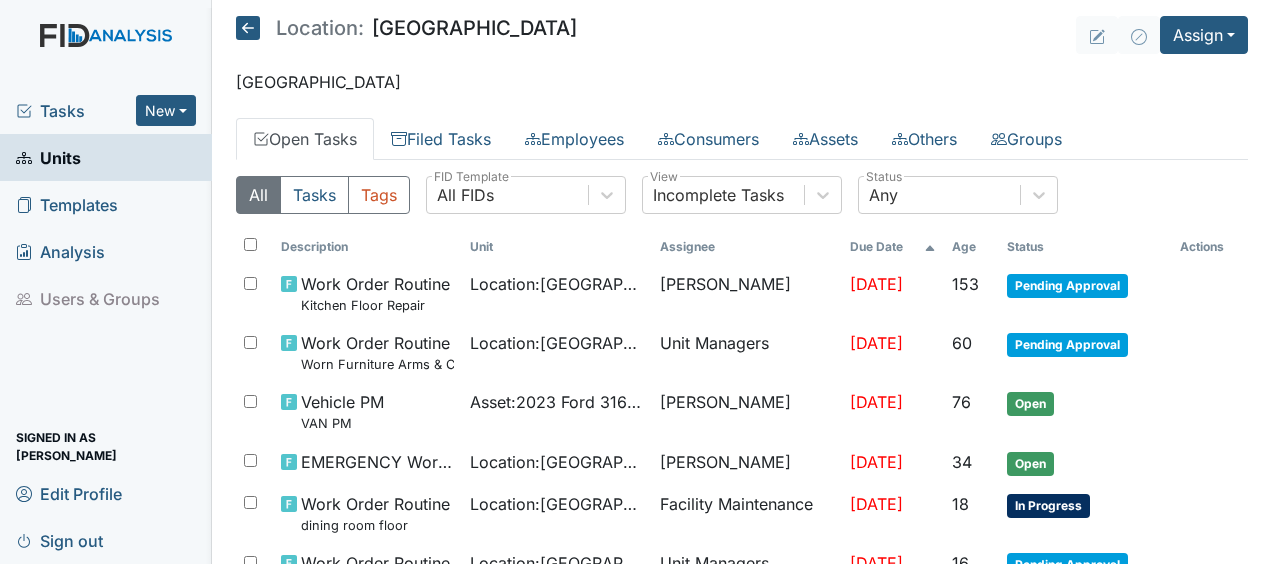 click 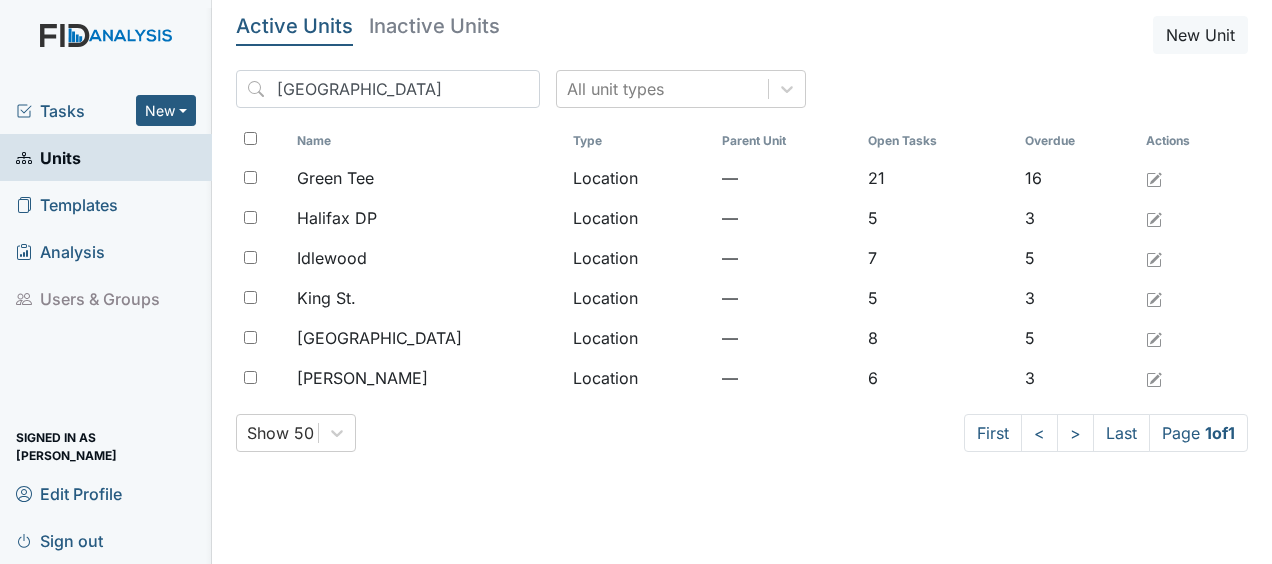 scroll, scrollTop: 0, scrollLeft: 0, axis: both 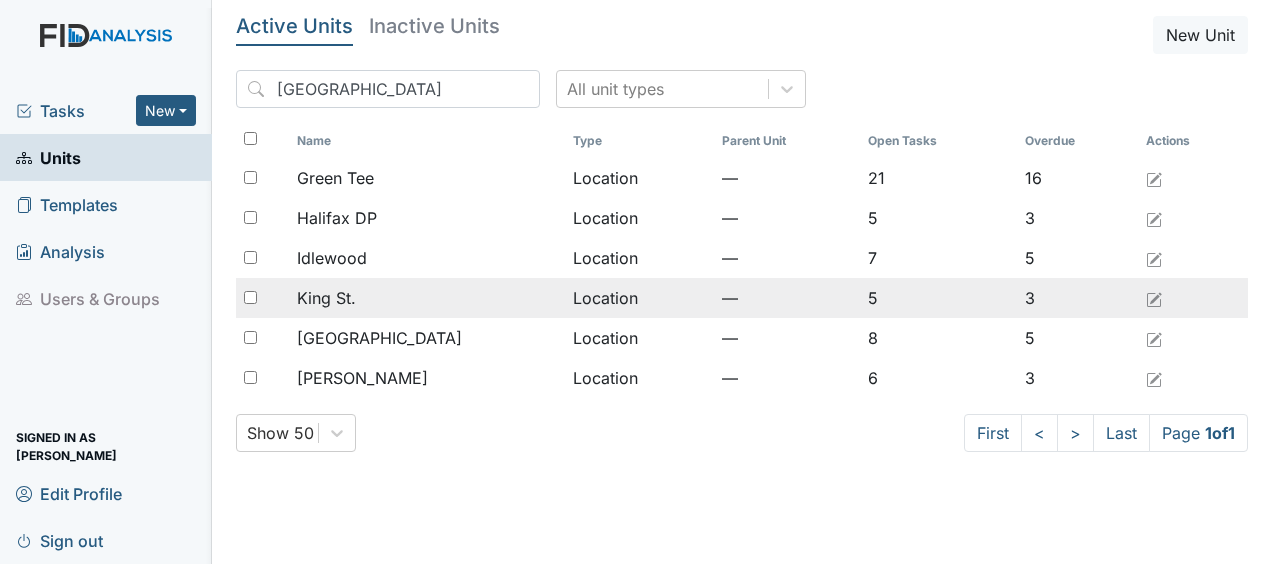click on "King St." at bounding box center [326, 298] 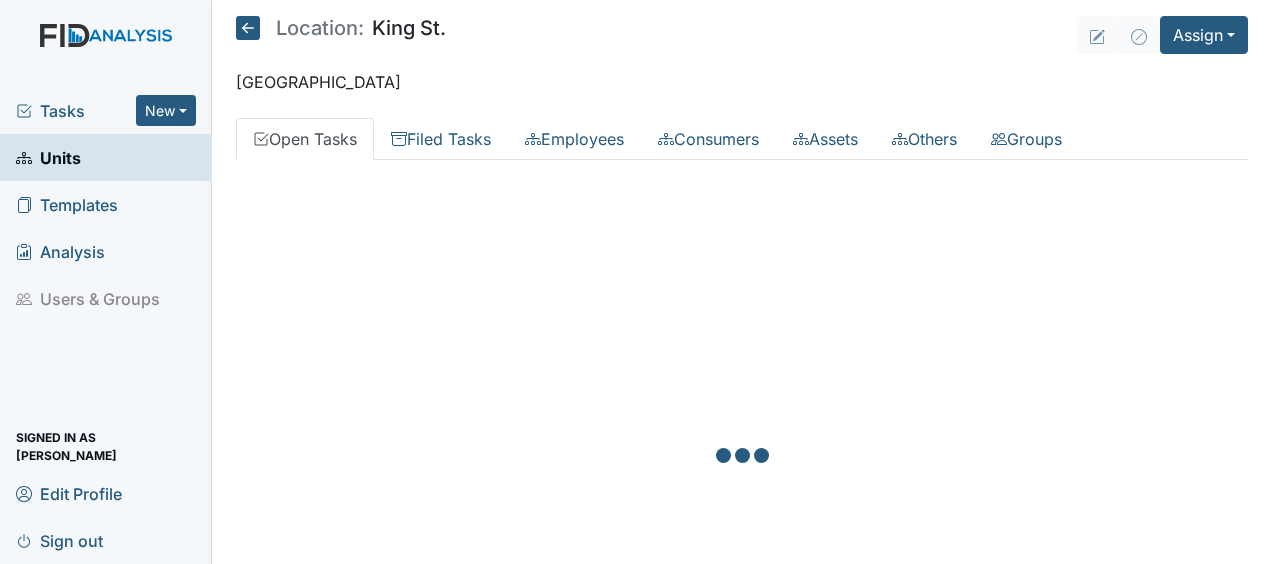 scroll, scrollTop: 0, scrollLeft: 0, axis: both 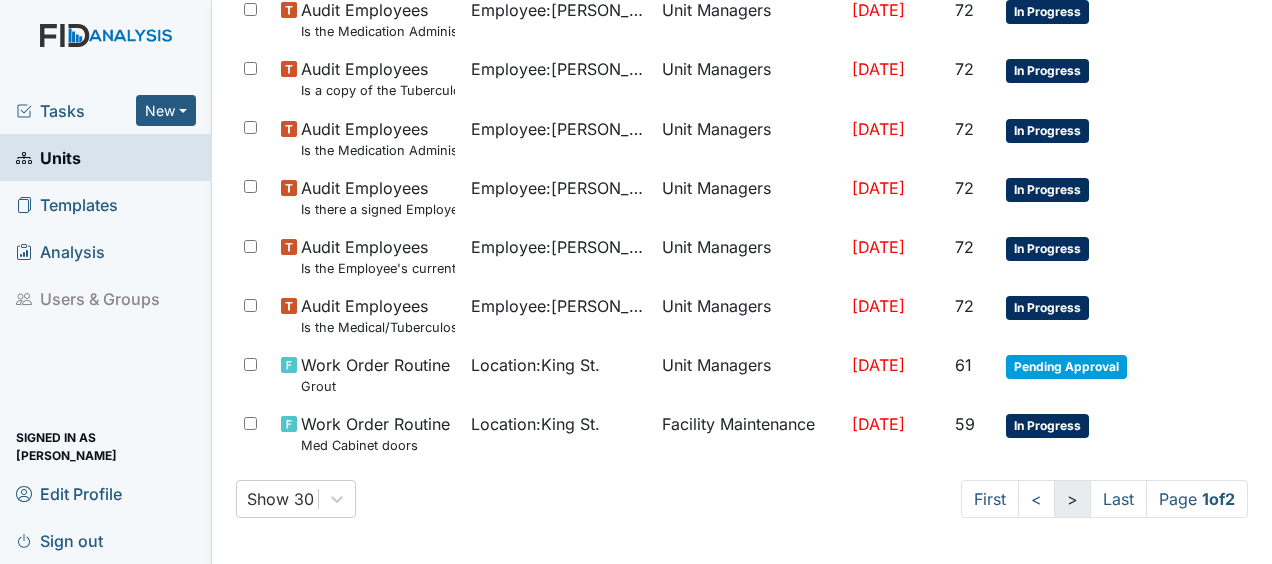 click on ">" at bounding box center [1072, 499] 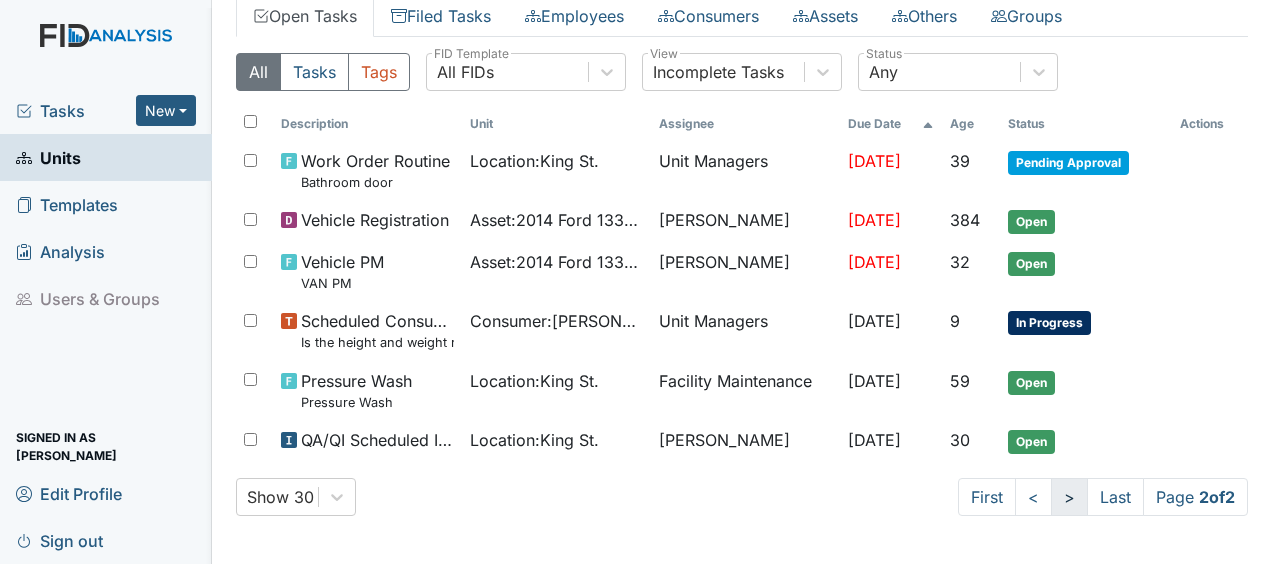 scroll, scrollTop: 120, scrollLeft: 0, axis: vertical 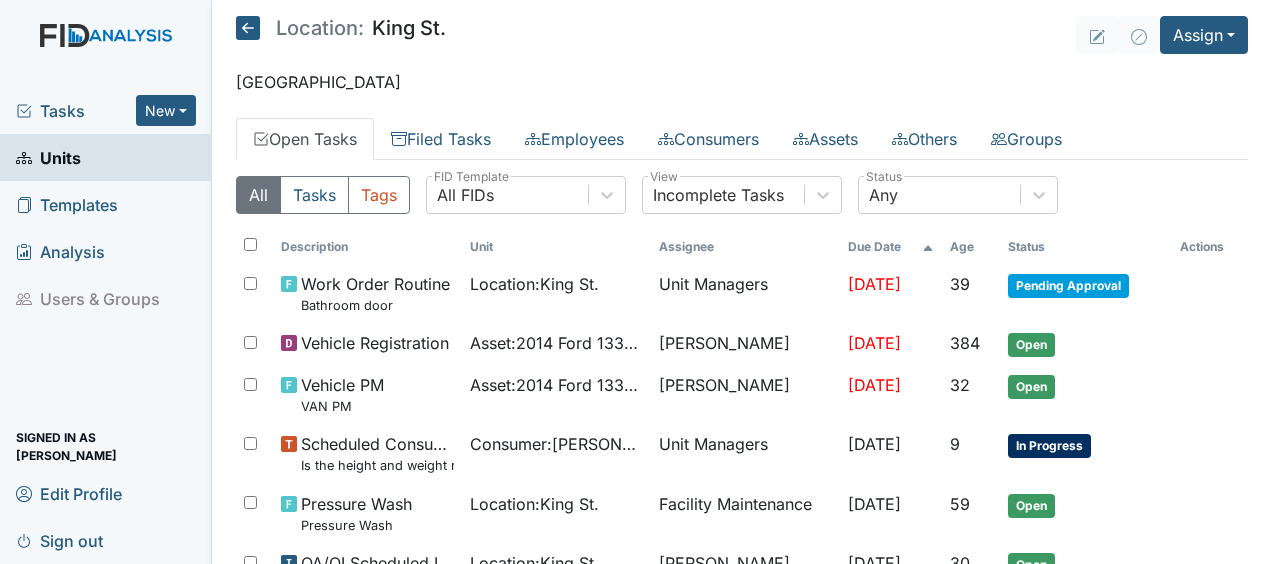 click 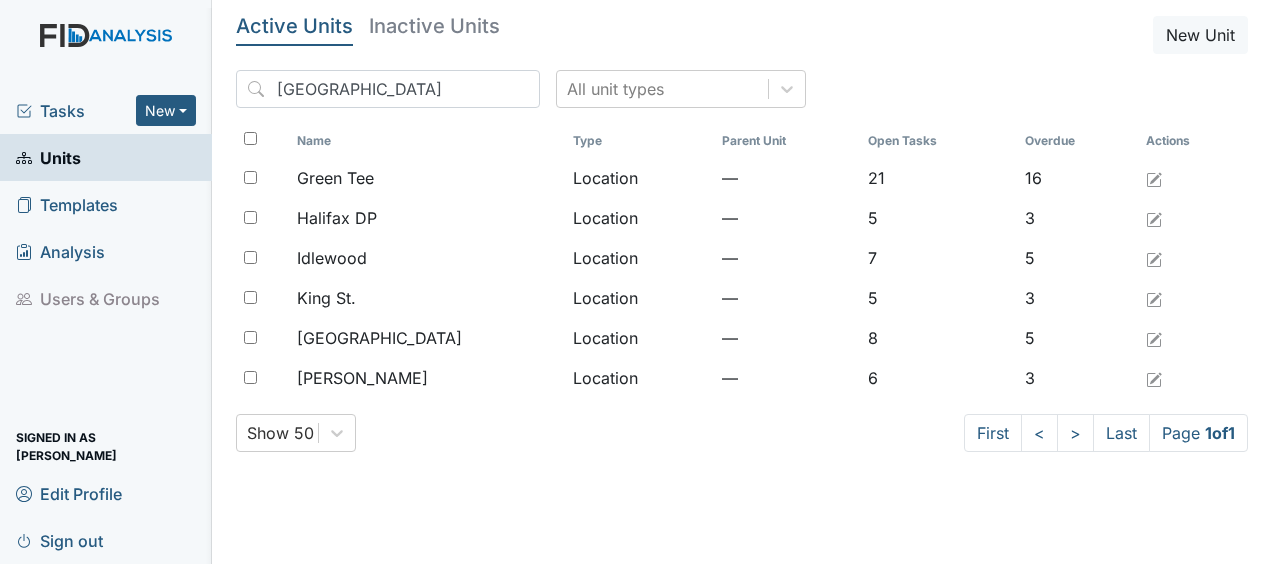 scroll, scrollTop: 0, scrollLeft: 0, axis: both 